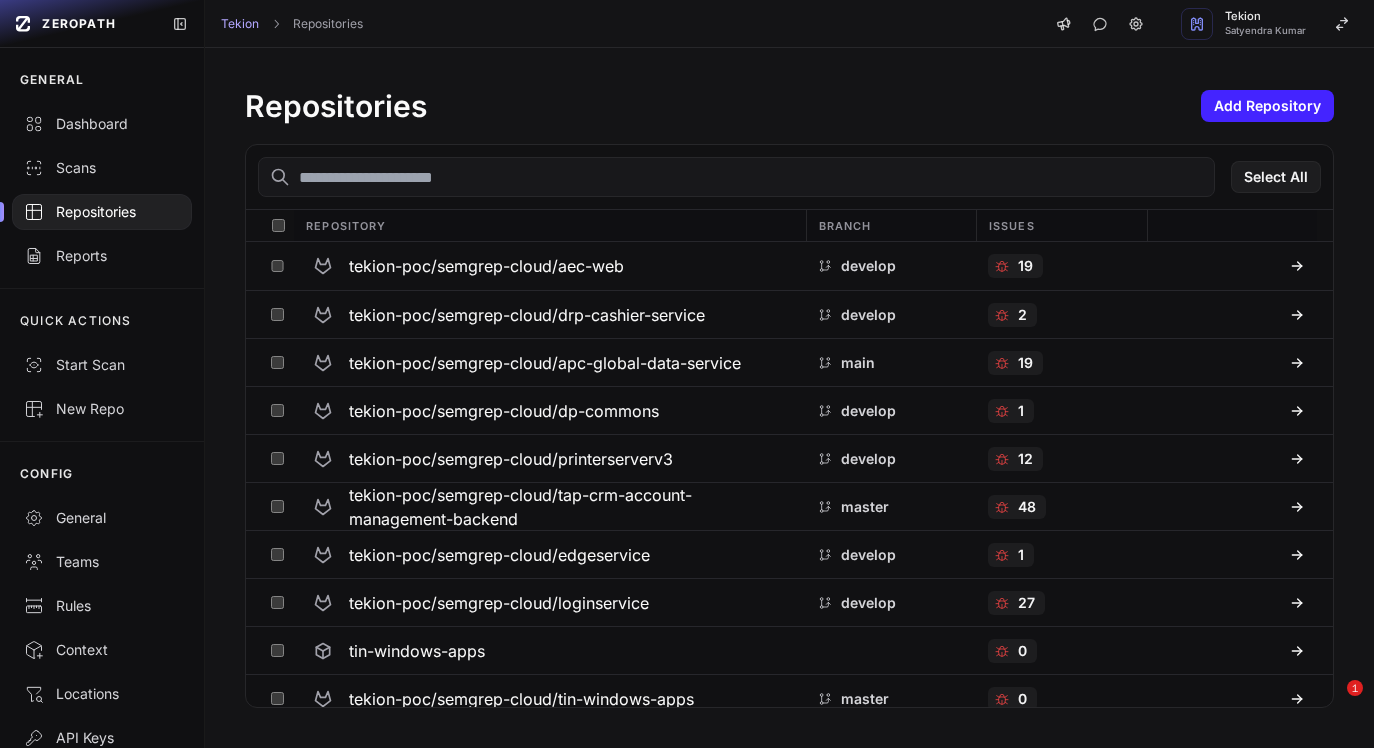 scroll, scrollTop: 0, scrollLeft: 0, axis: both 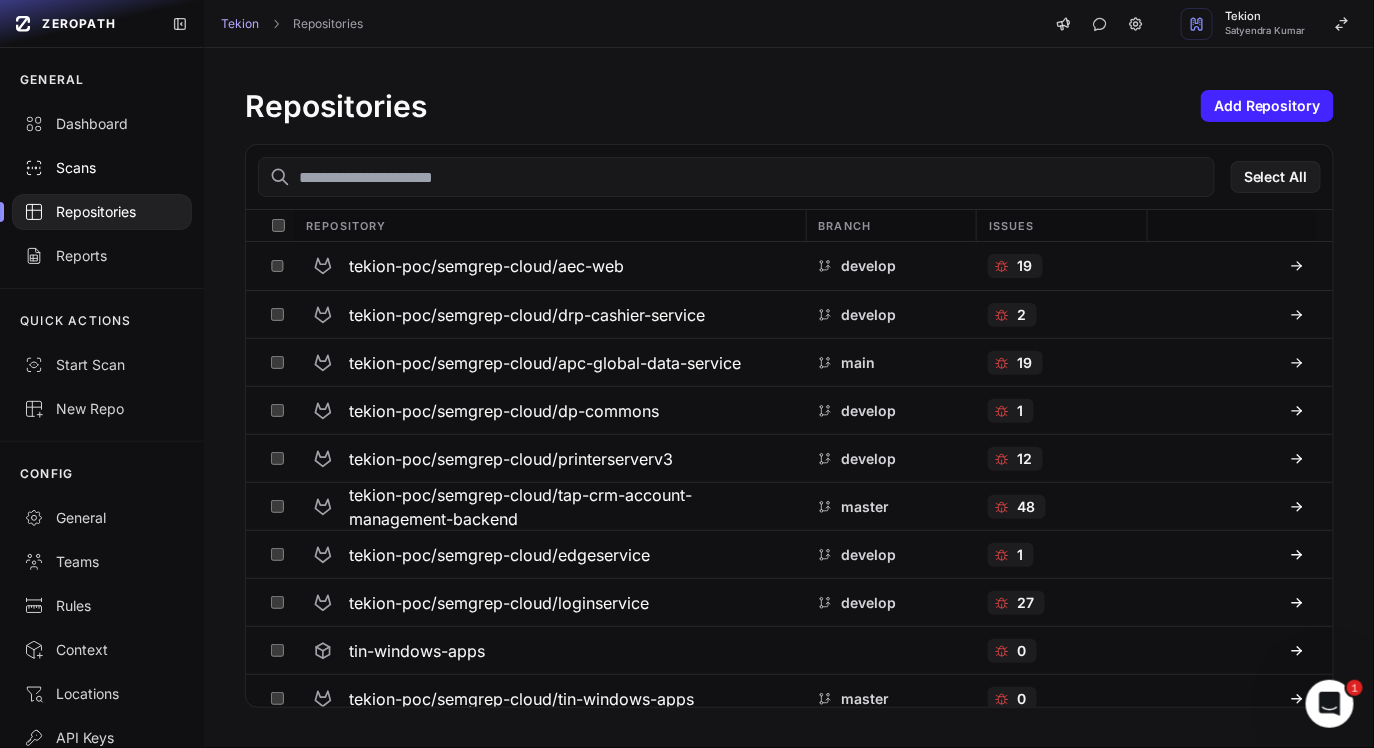 click on "Scans" at bounding box center (102, 168) 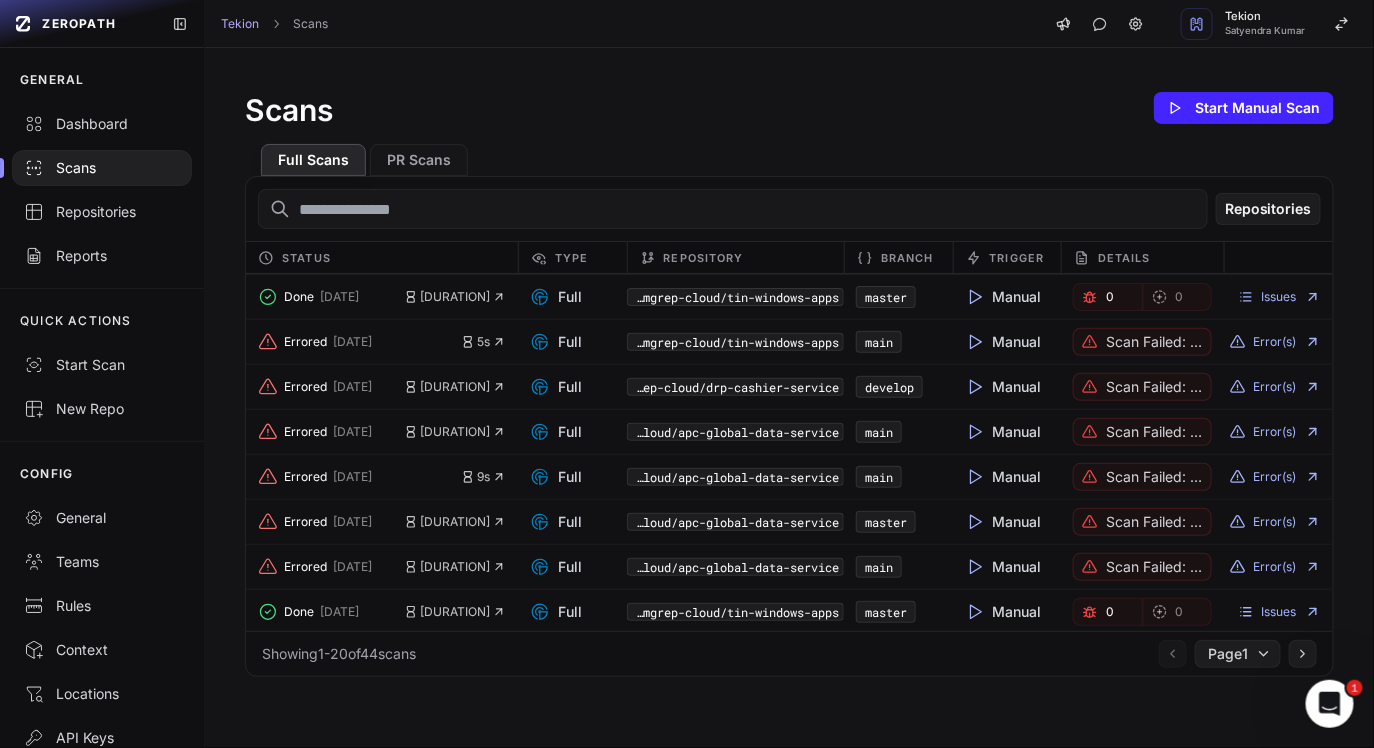 scroll, scrollTop: 0, scrollLeft: 0, axis: both 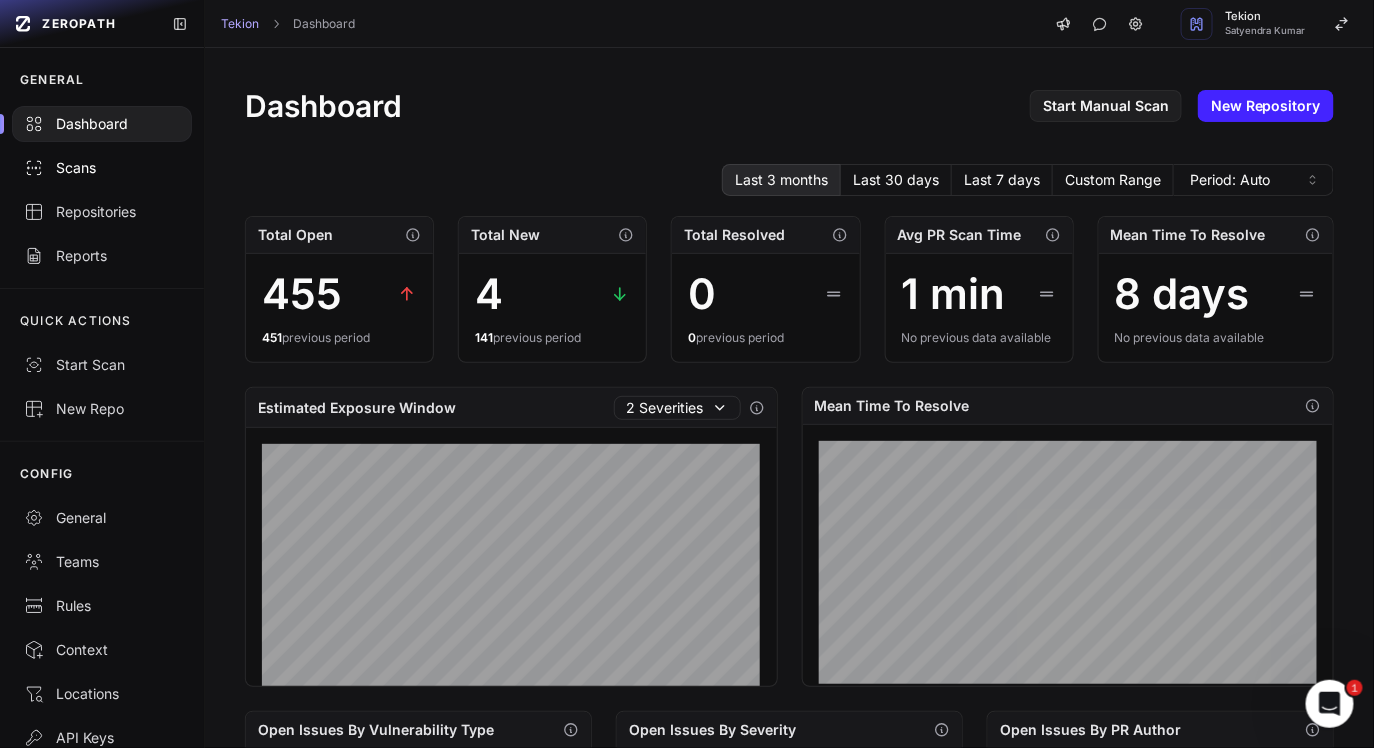 click on "Scans" at bounding box center (102, 168) 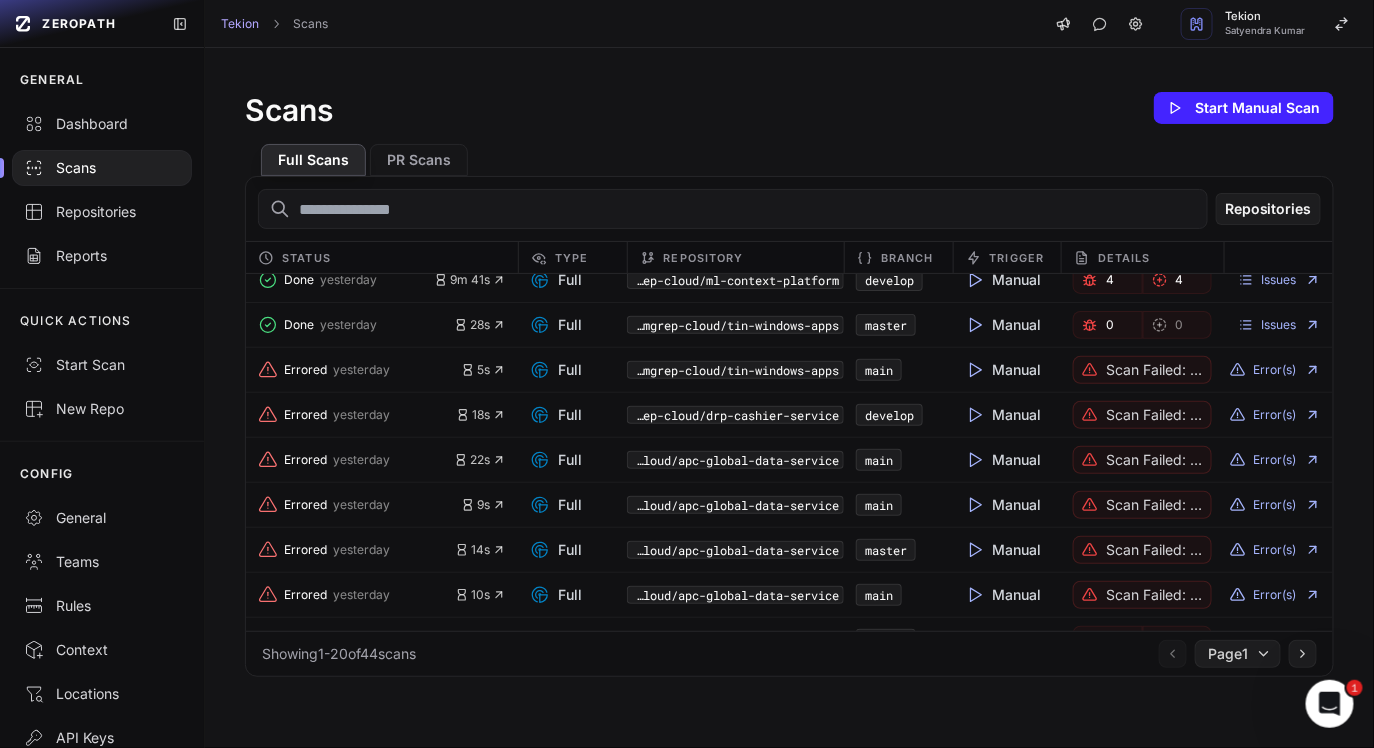scroll, scrollTop: 0, scrollLeft: 0, axis: both 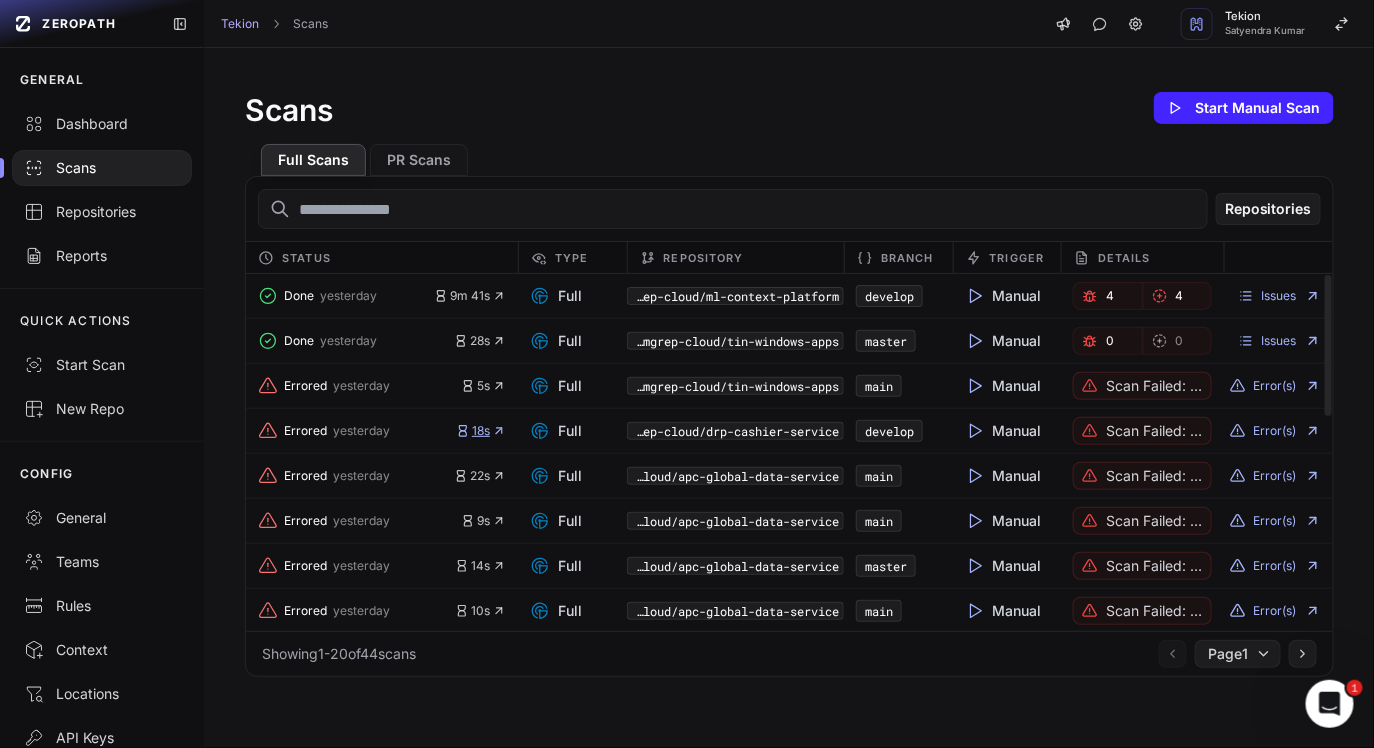 click on "18s" at bounding box center (481, 431) 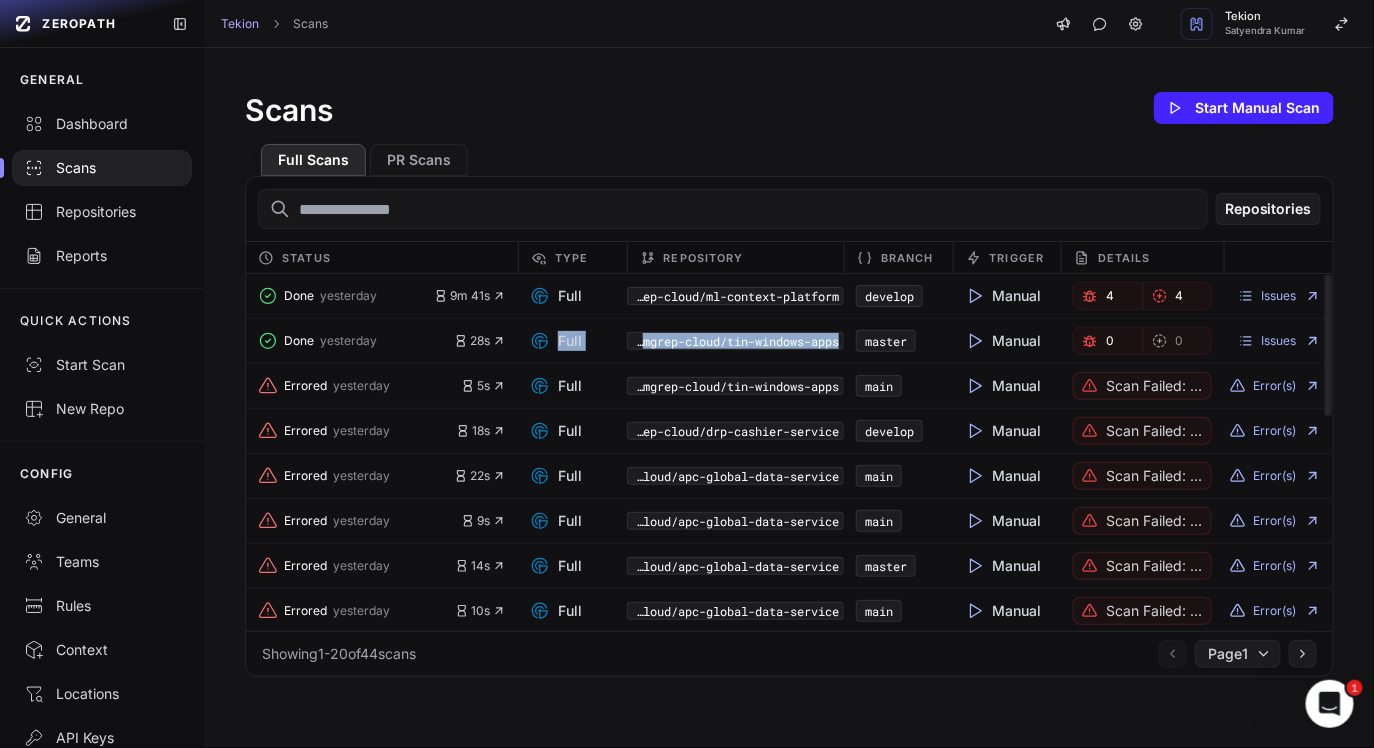 drag, startPoint x: 848, startPoint y: 339, endPoint x: 591, endPoint y: 339, distance: 257 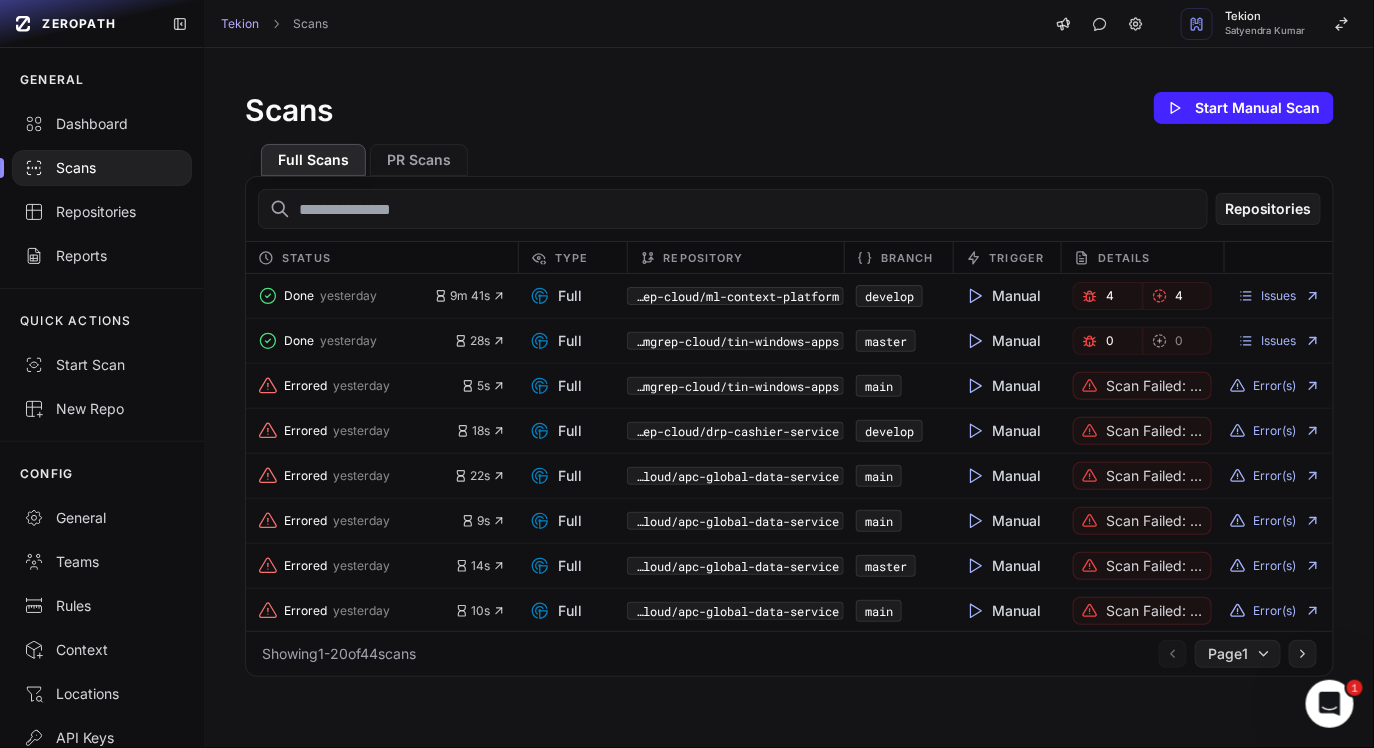 click on "Full Scans   PR Scans" at bounding box center [789, 152] 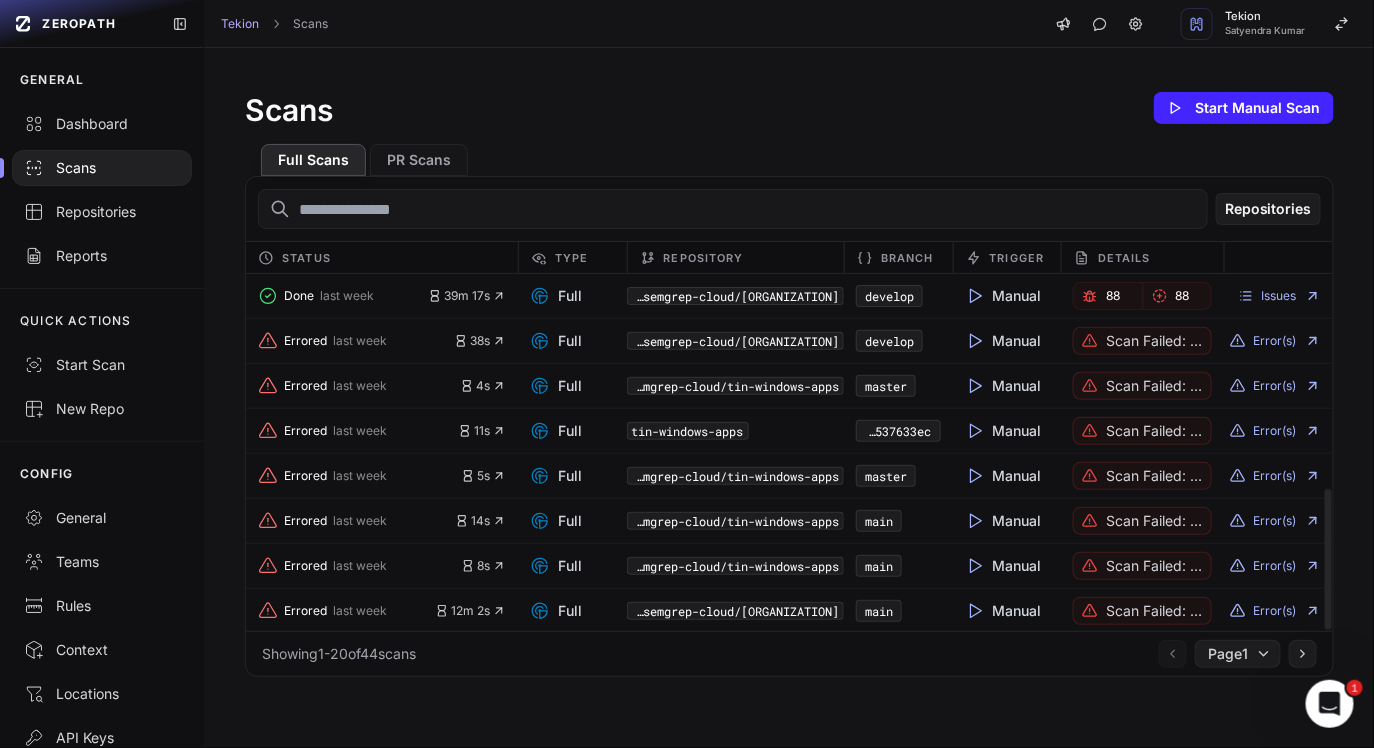 scroll, scrollTop: 0, scrollLeft: 0, axis: both 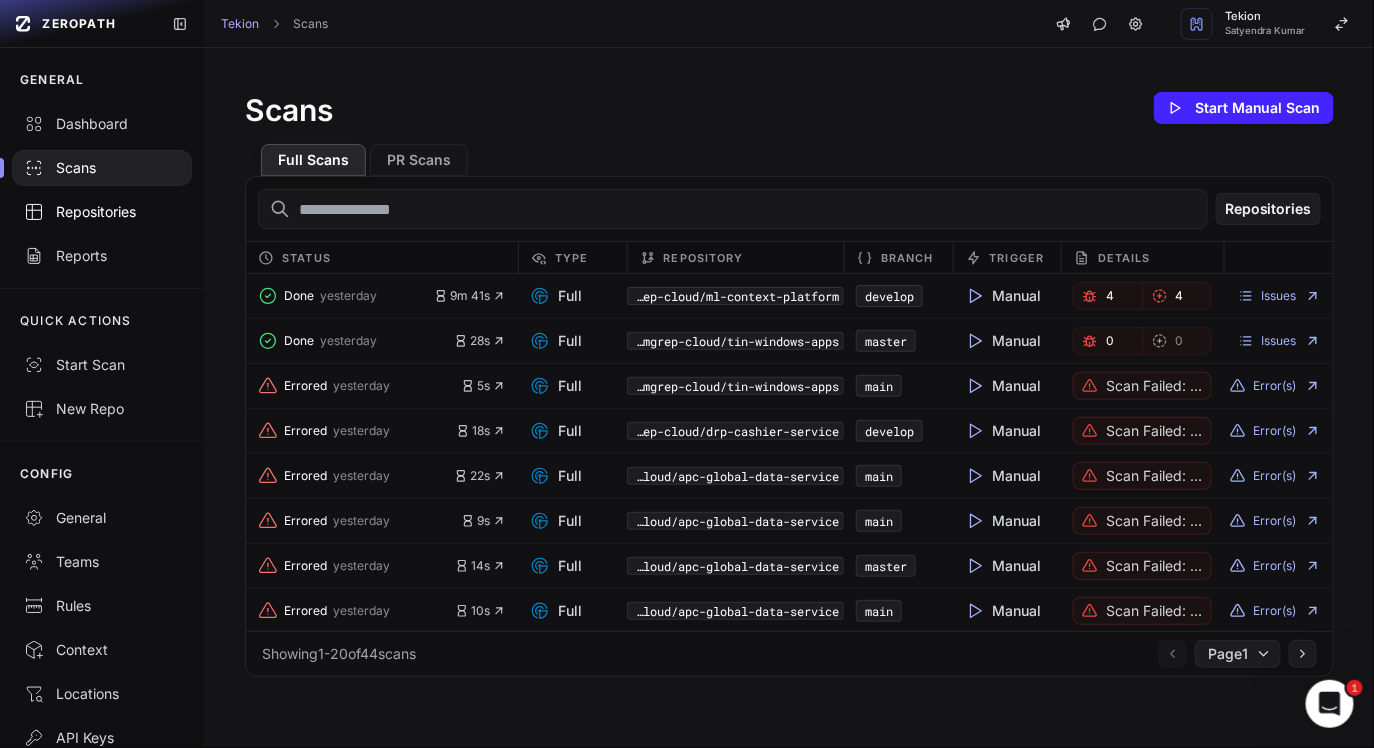 click on "Repositories" at bounding box center (102, 212) 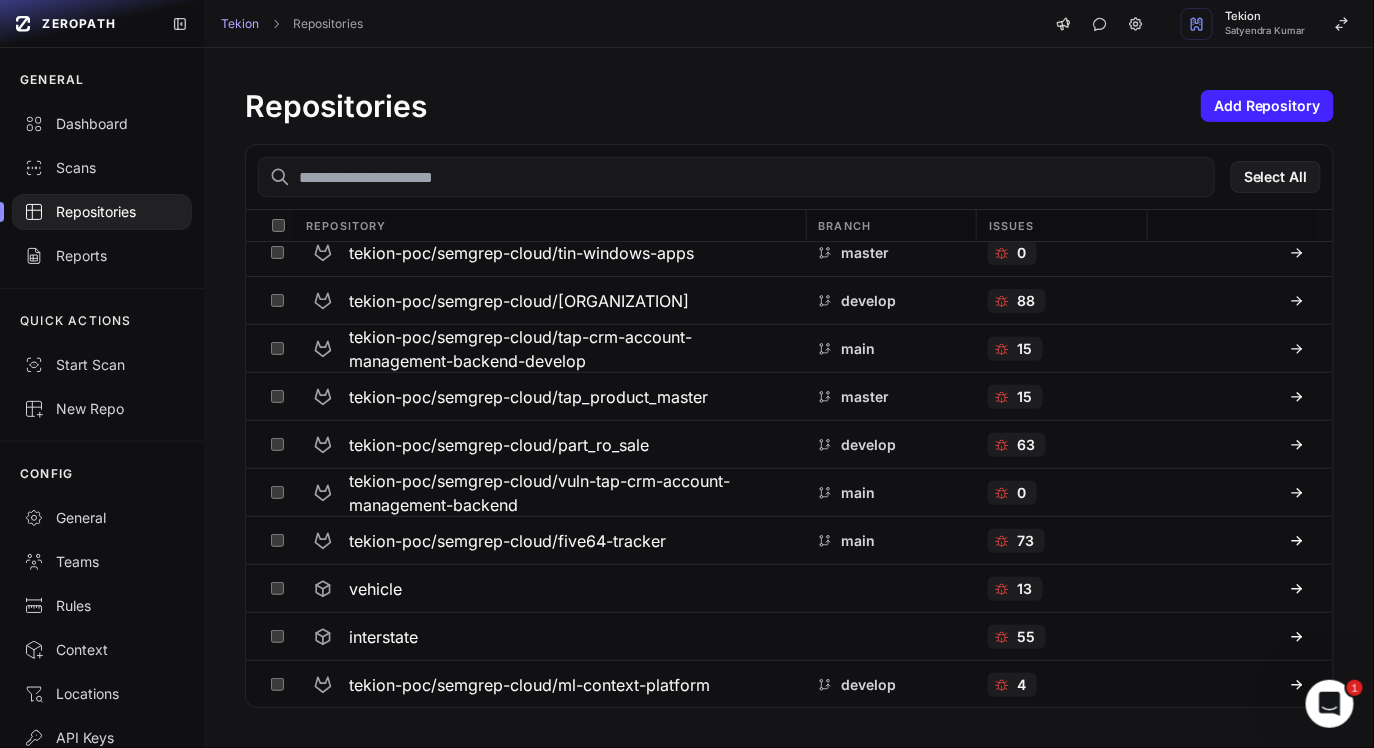 scroll, scrollTop: 0, scrollLeft: 0, axis: both 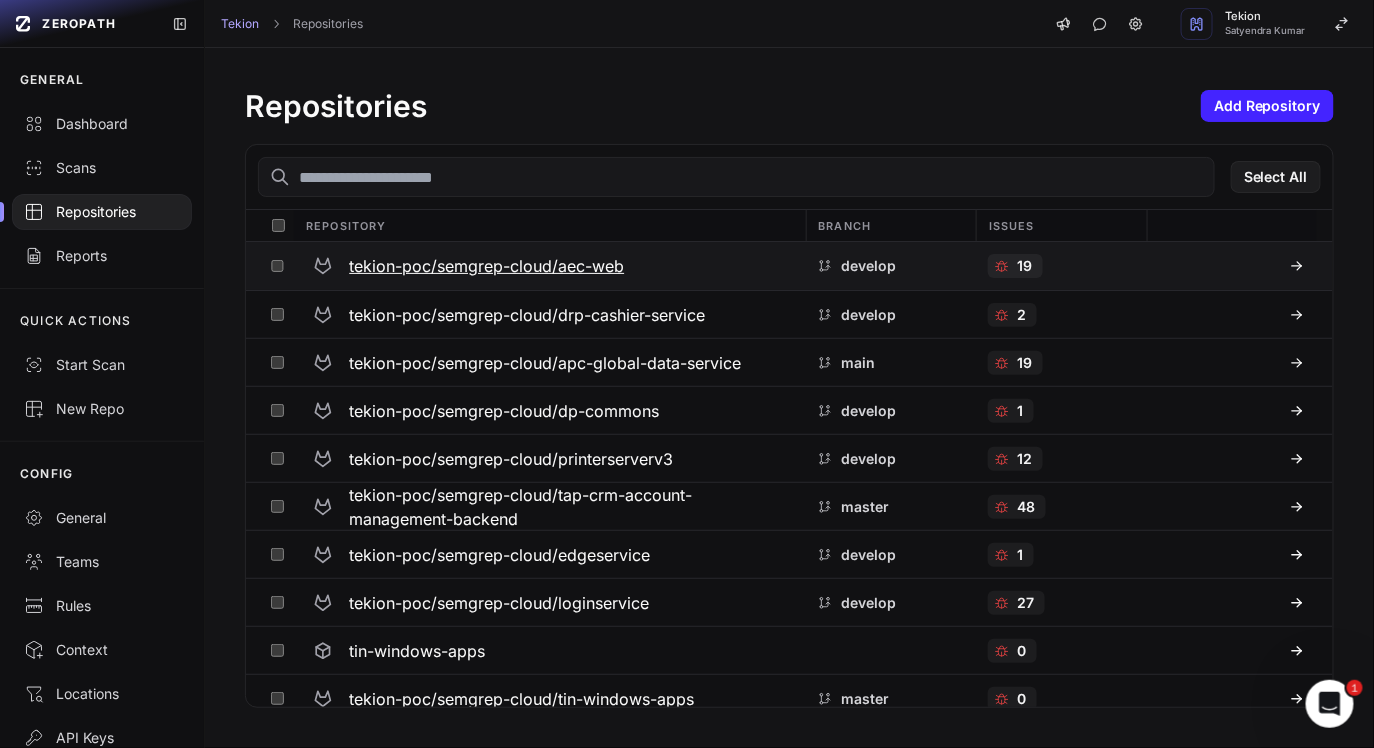 drag, startPoint x: 730, startPoint y: 318, endPoint x: 359, endPoint y: 269, distance: 374.22186 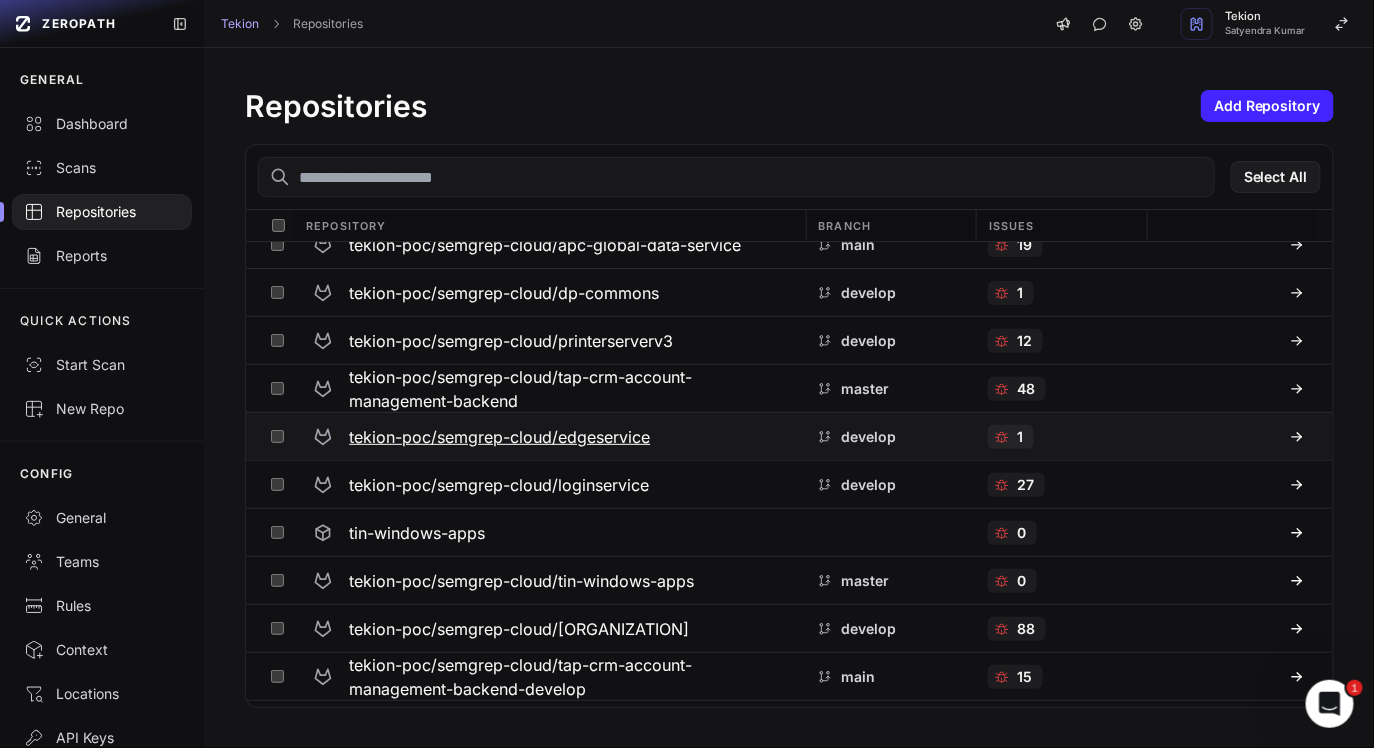 scroll, scrollTop: 119, scrollLeft: 0, axis: vertical 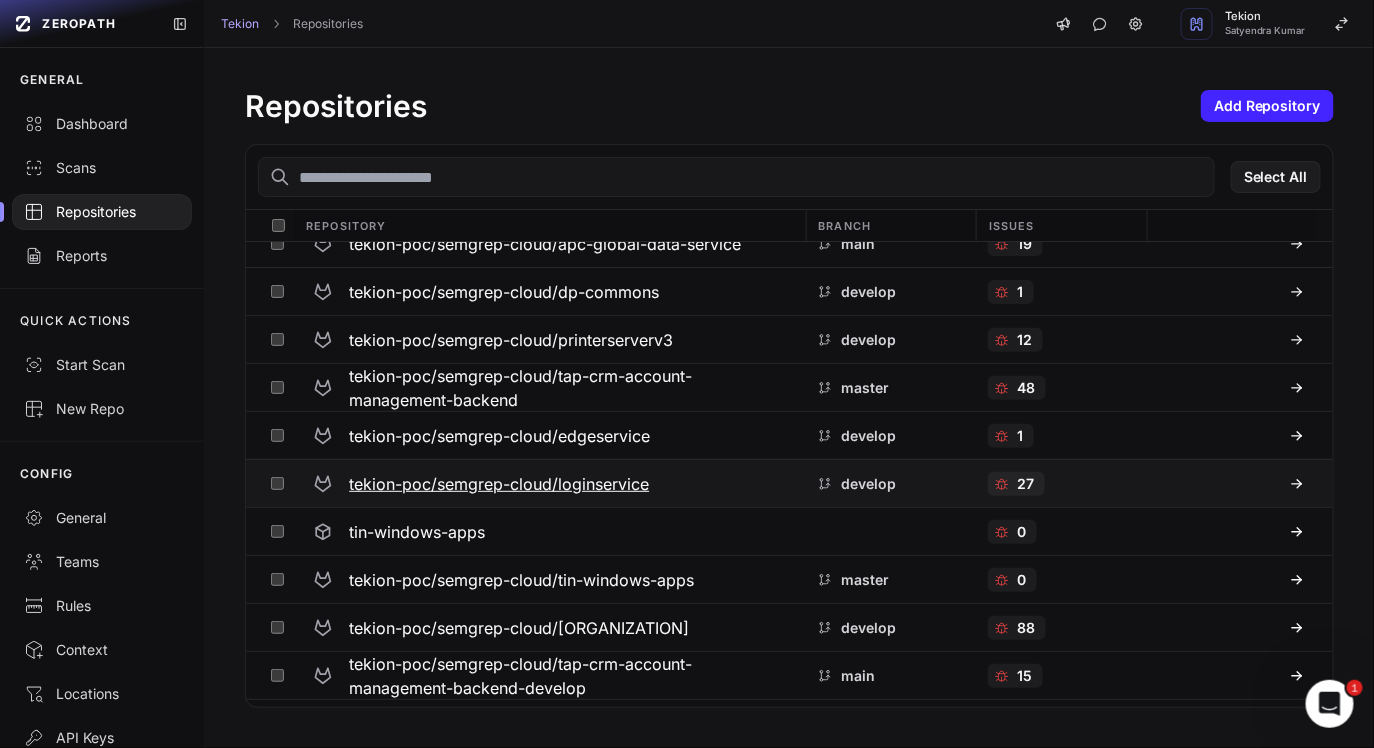 click on "tekion-poc/semgrep-cloud/loginservice" at bounding box center (499, 484) 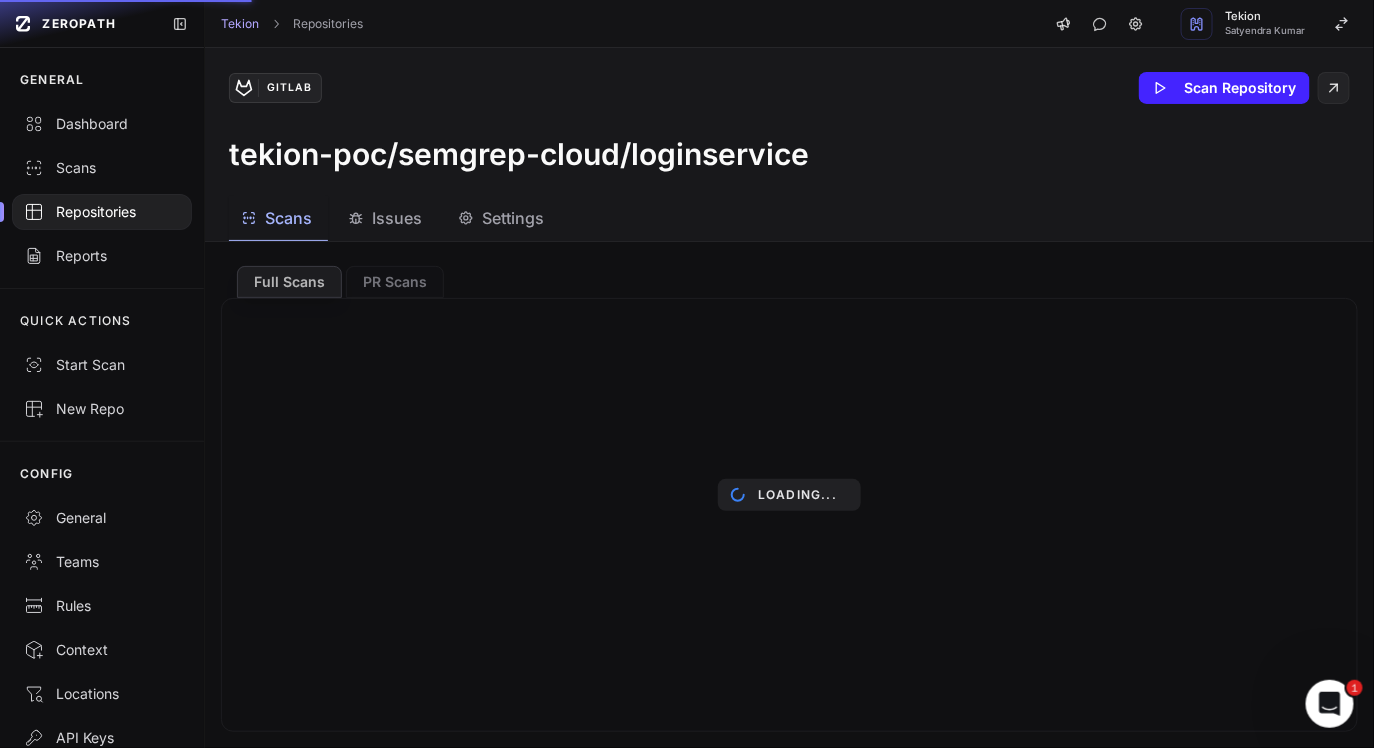 click on "Loading..." at bounding box center [789, 495] 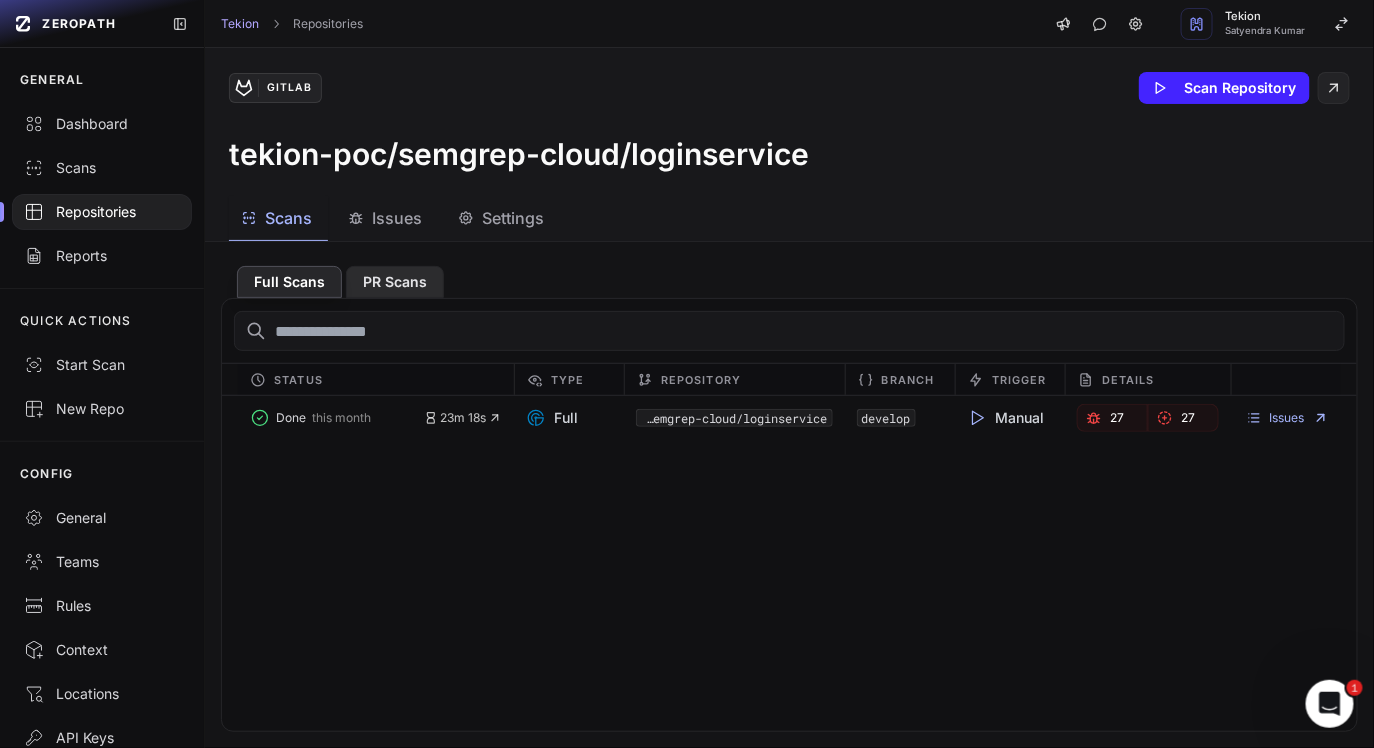 click on "PR Scans" at bounding box center (395, 282) 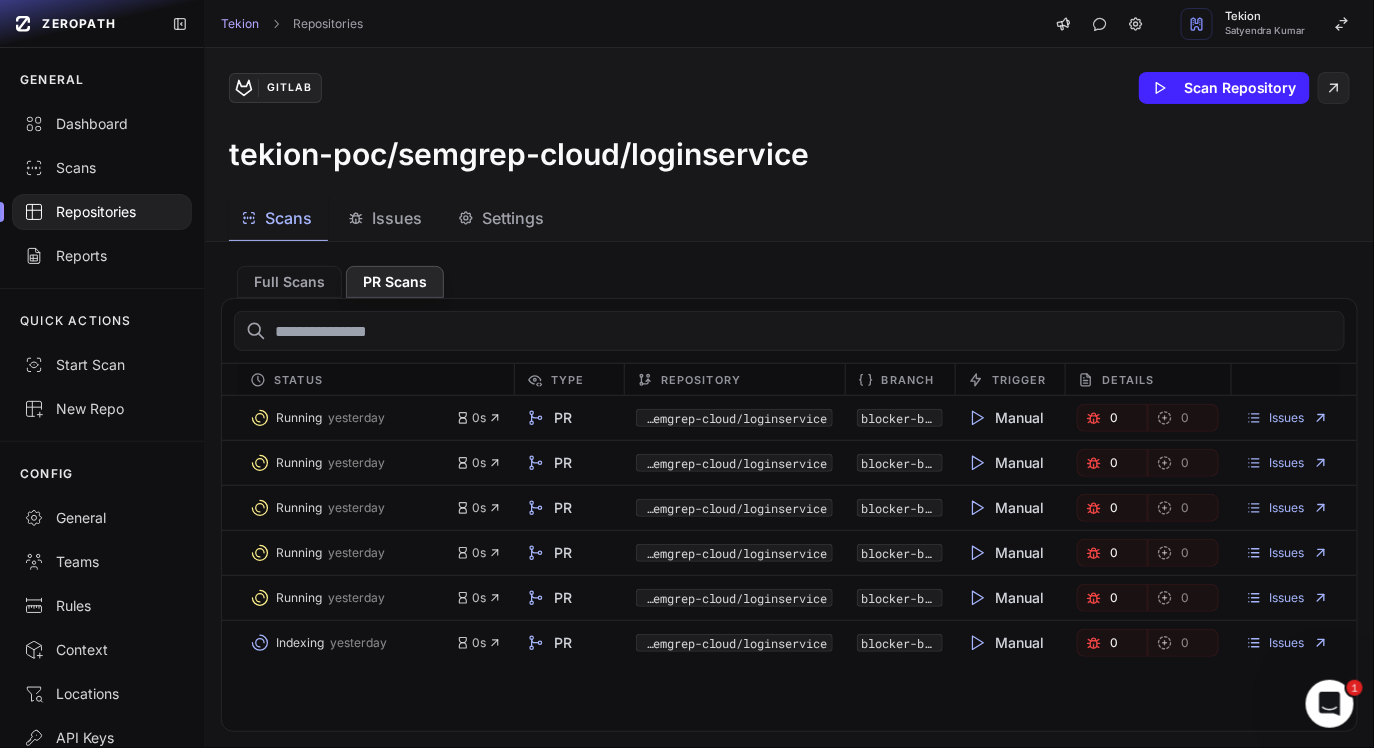 click on "Running   yesterday       0s           PR   tekion-poc/semgrep-cloud/loginservice     blocker-branche       Manual     0       0
Issues              Running   yesterday       0s           PR   tekion-poc/semgrep-cloud/loginservice     blocker-branche       Manual     0       0
Issues              Running   yesterday       0s           PR   tekion-poc/semgrep-cloud/loginservice     blocker-branche       Manual     0       0
Issues              Running   yesterday       0s           PR   tekion-poc/semgrep-cloud/loginservice     blocker-branche       Manual     0       0
Issues              Running   yesterday       0s           PR   tekion-poc/semgrep-cloud/loginservice     blocker-branche       Manual     0       0
Issues              Indexing   yesterday       0s           PR   tekion-poc/semgrep-cloud/loginservice     blocker-branche       Manual     0       0
Issues" at bounding box center [789, 563] 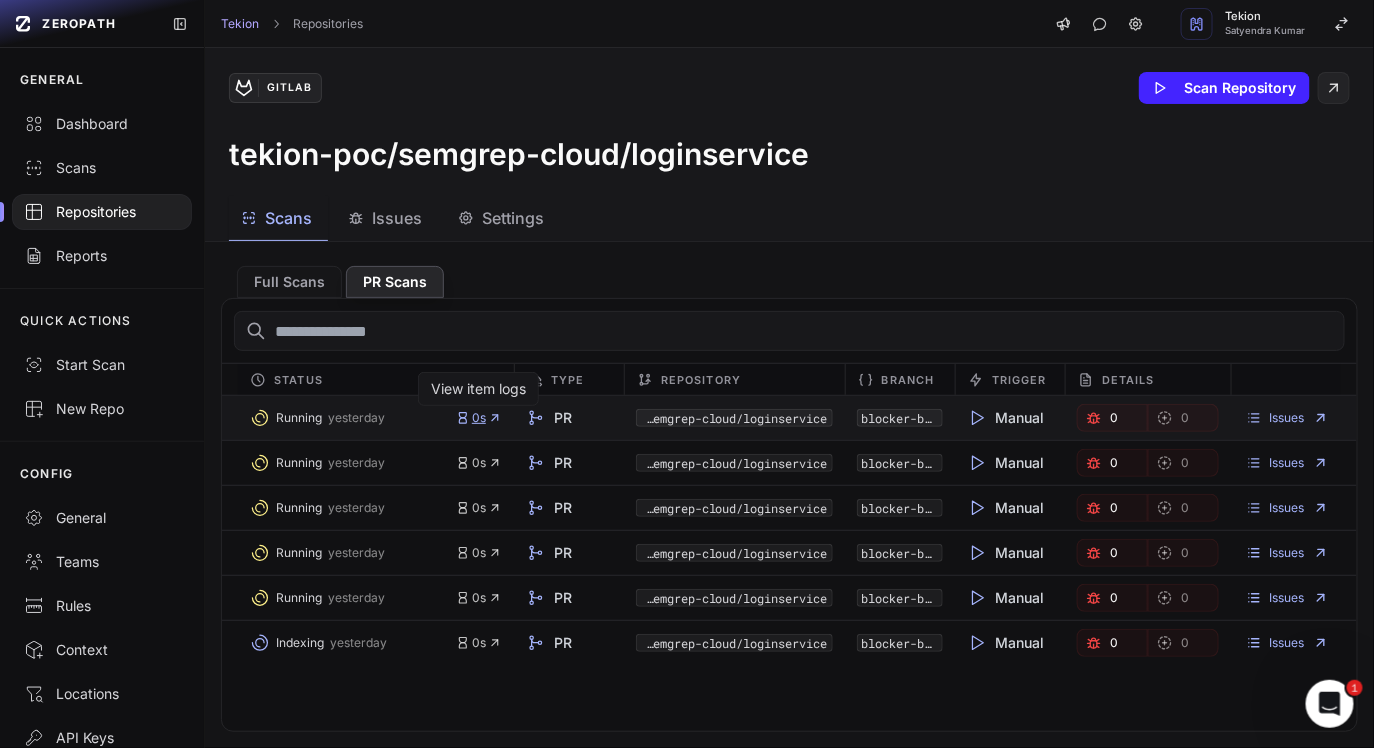 click 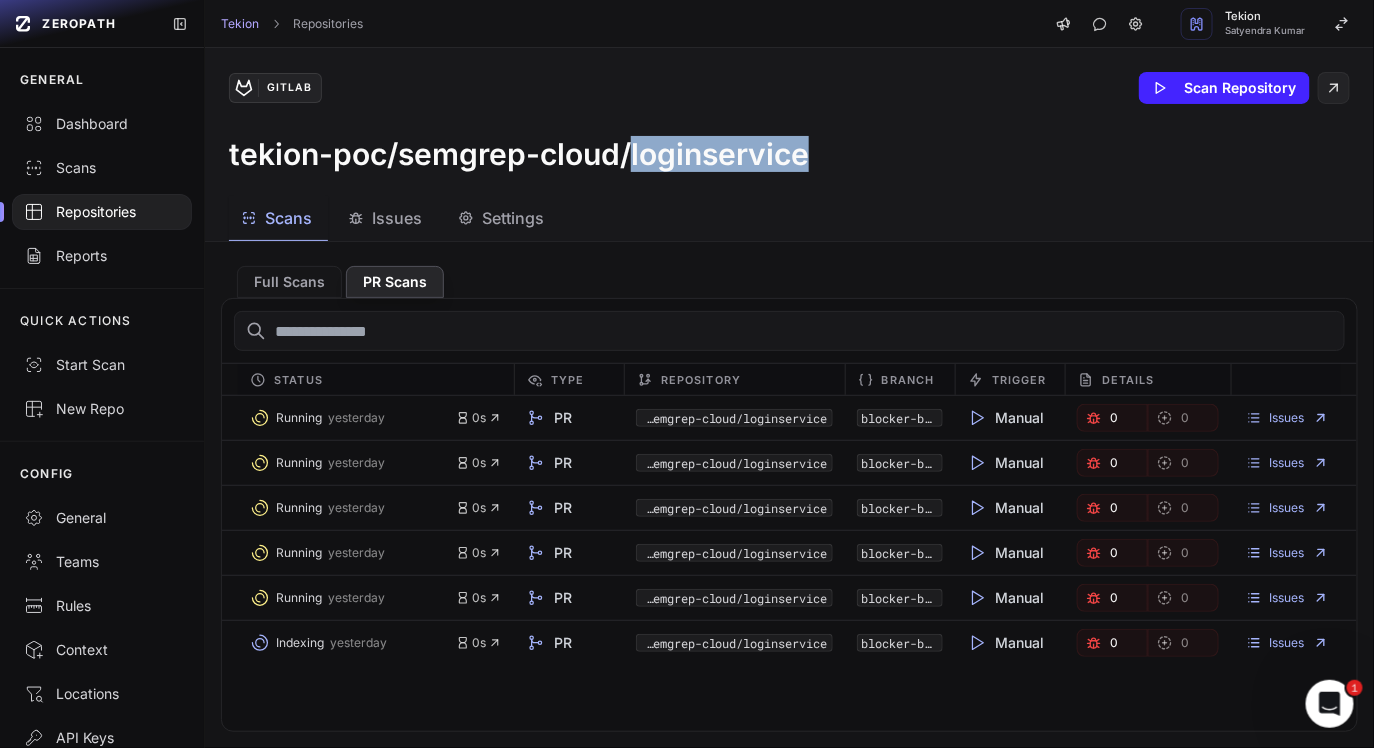 drag, startPoint x: 632, startPoint y: 156, endPoint x: 849, endPoint y: 156, distance: 217 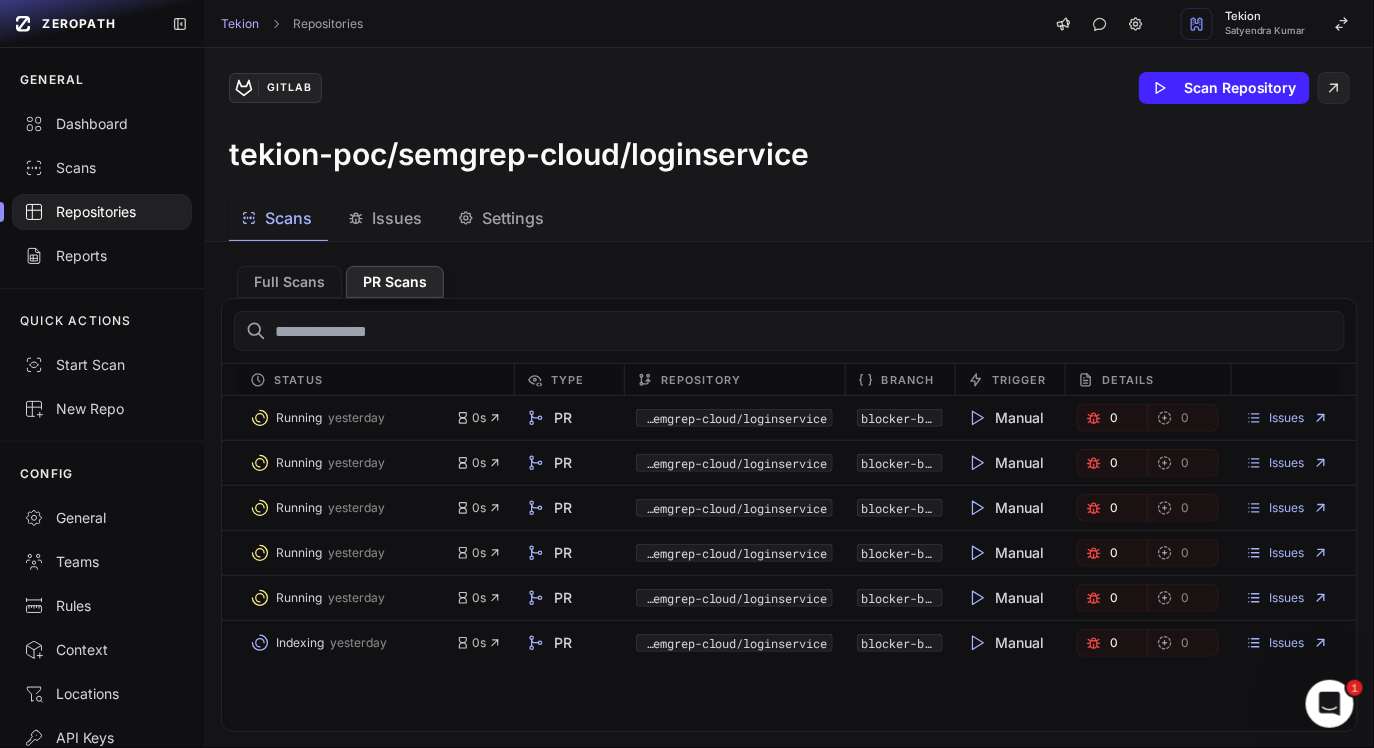 click on "tekion-poc/semgrep-cloud/loginservice" at bounding box center [519, 154] 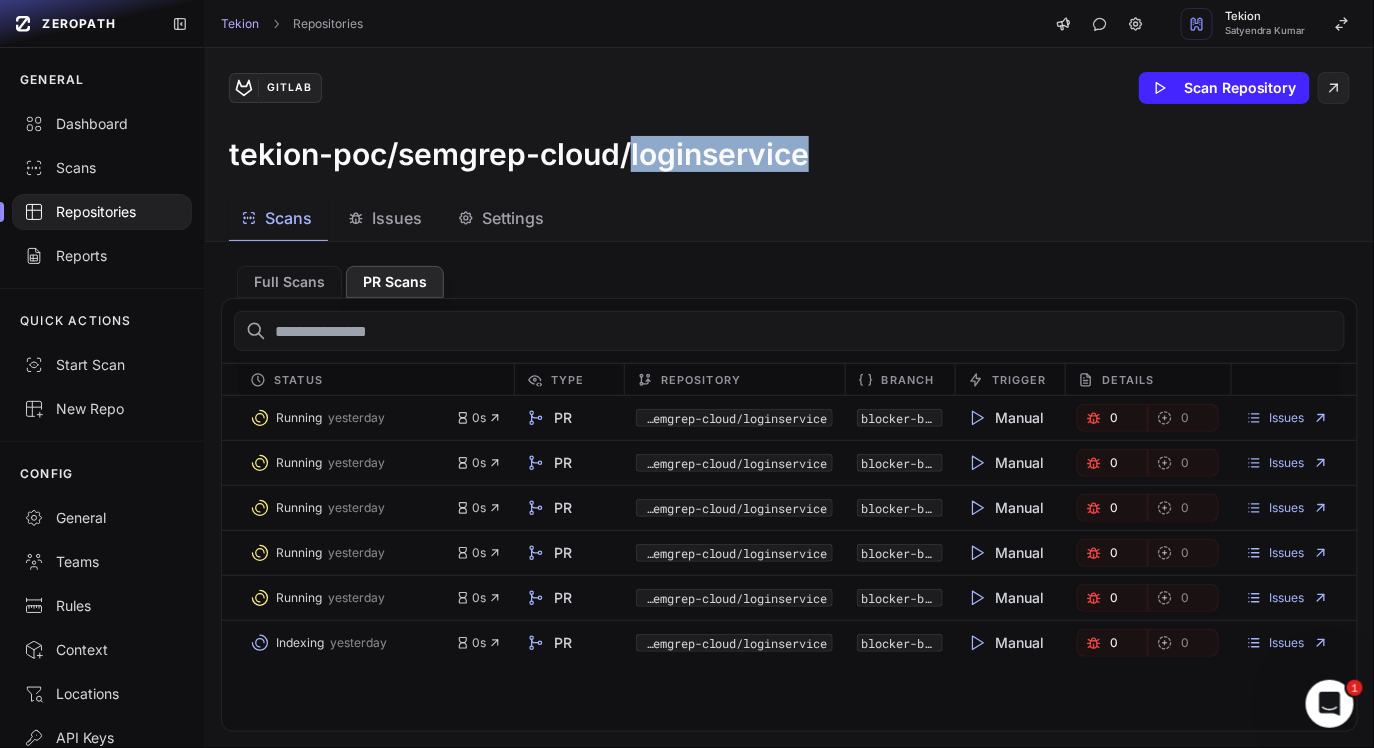 click on "tekion-poc/semgrep-cloud/loginservice" at bounding box center (519, 154) 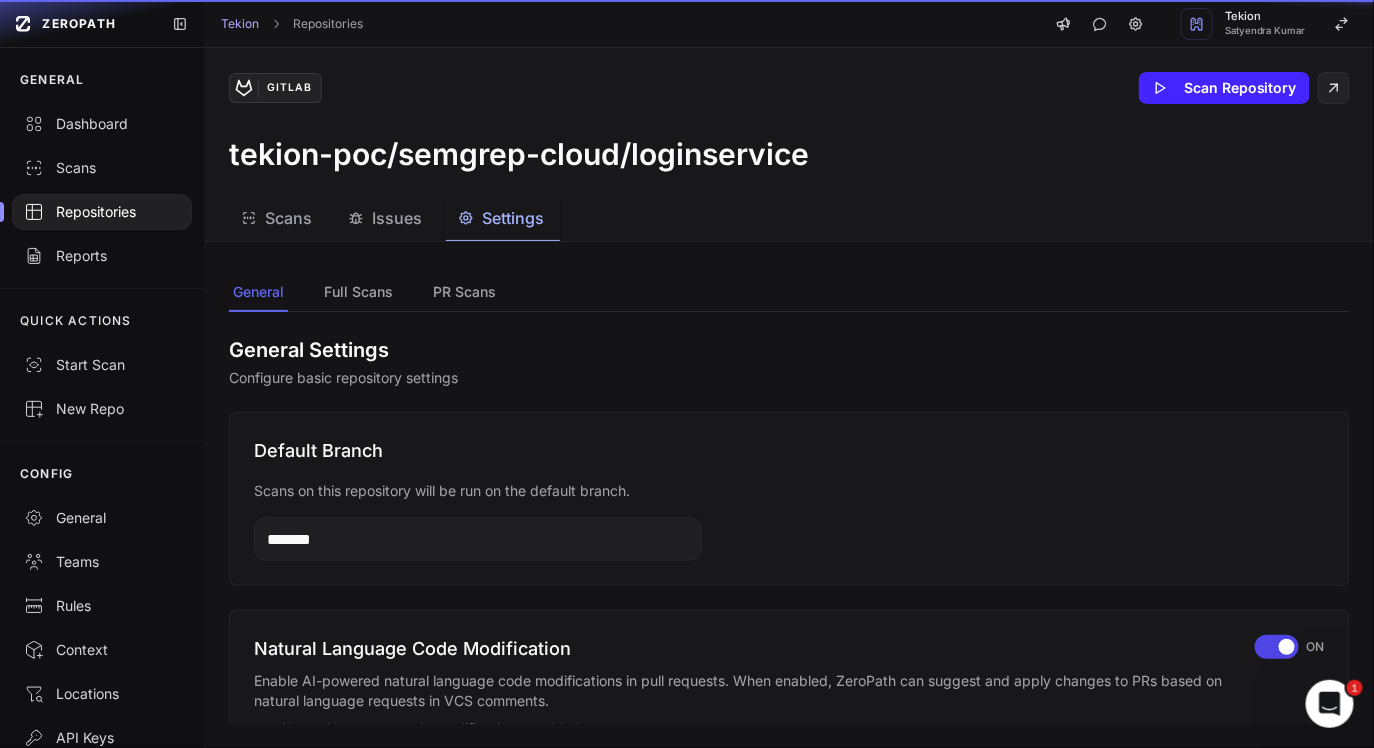 click 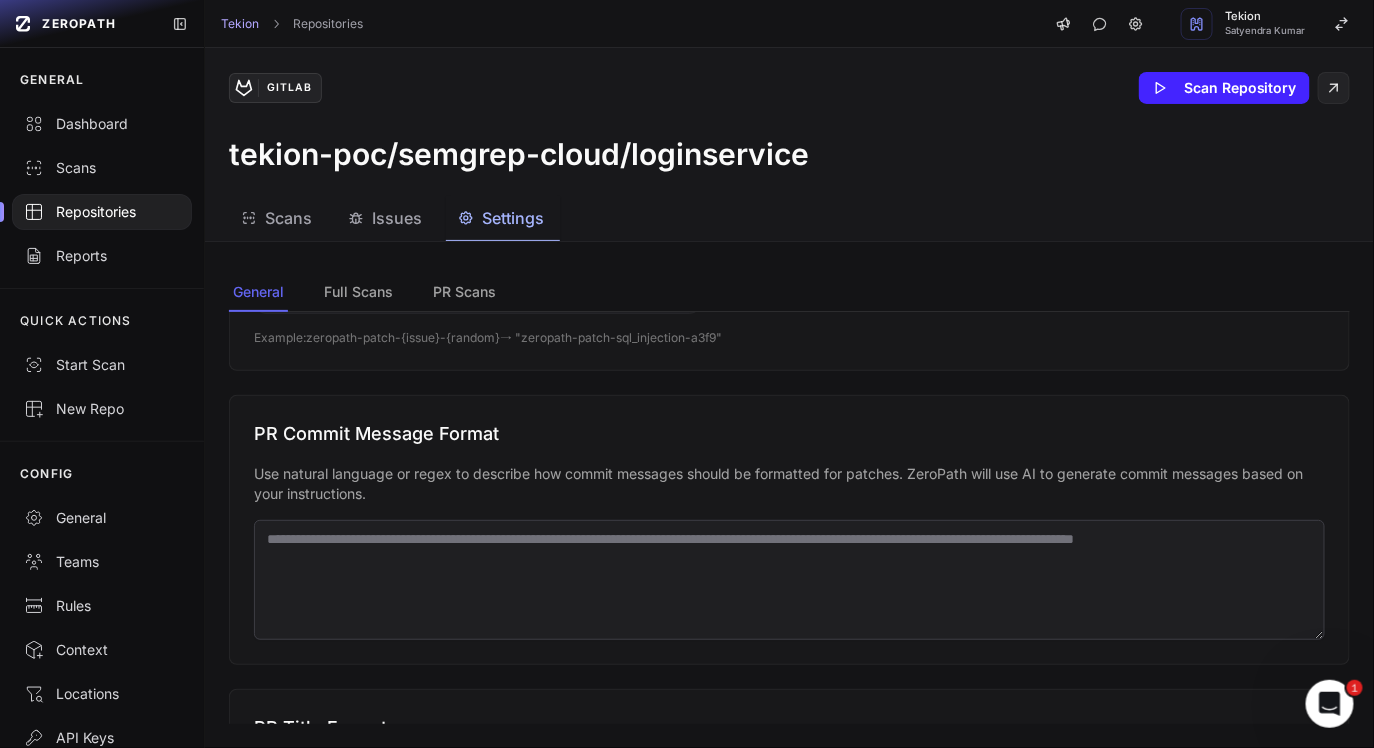 scroll, scrollTop: 0, scrollLeft: 0, axis: both 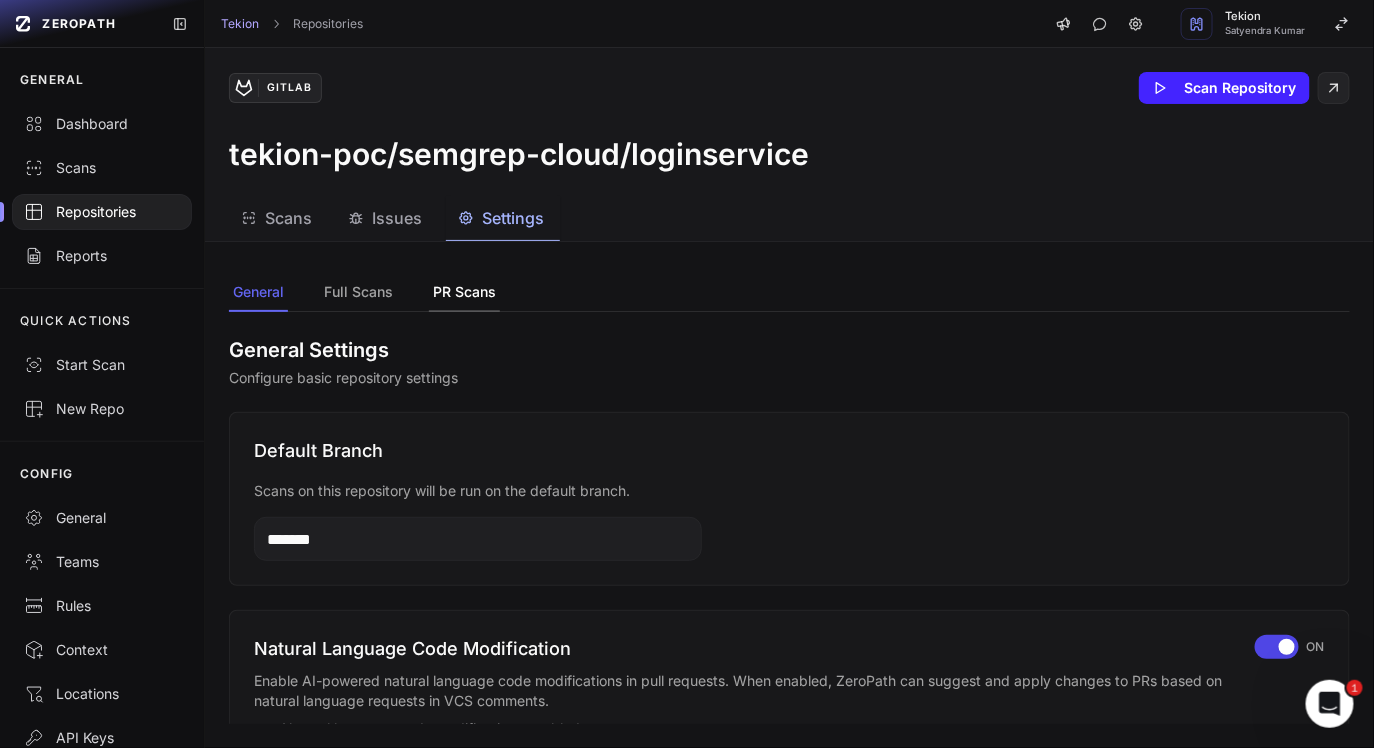 click on "PR Scans" 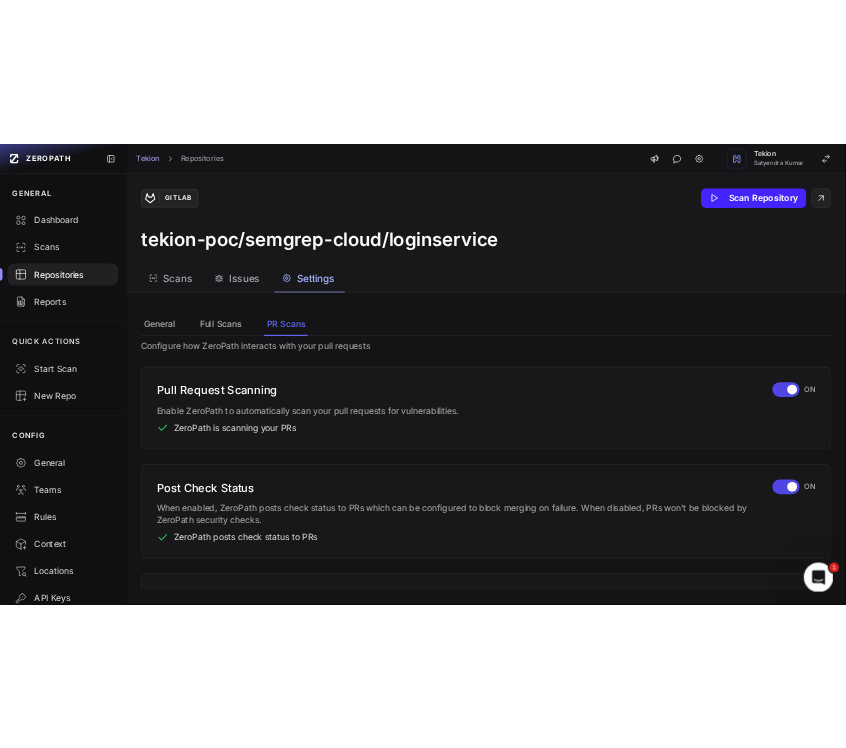 scroll, scrollTop: 0, scrollLeft: 0, axis: both 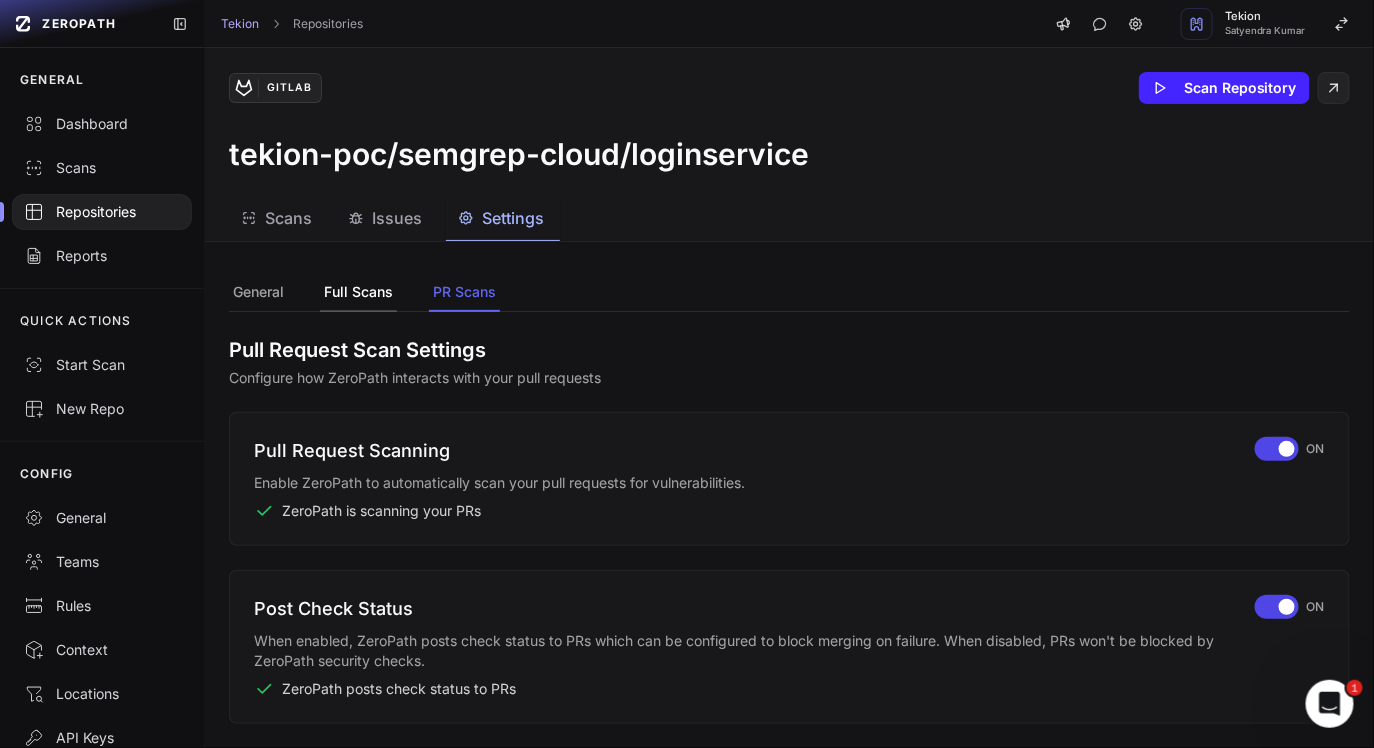 click on "Full Scans" 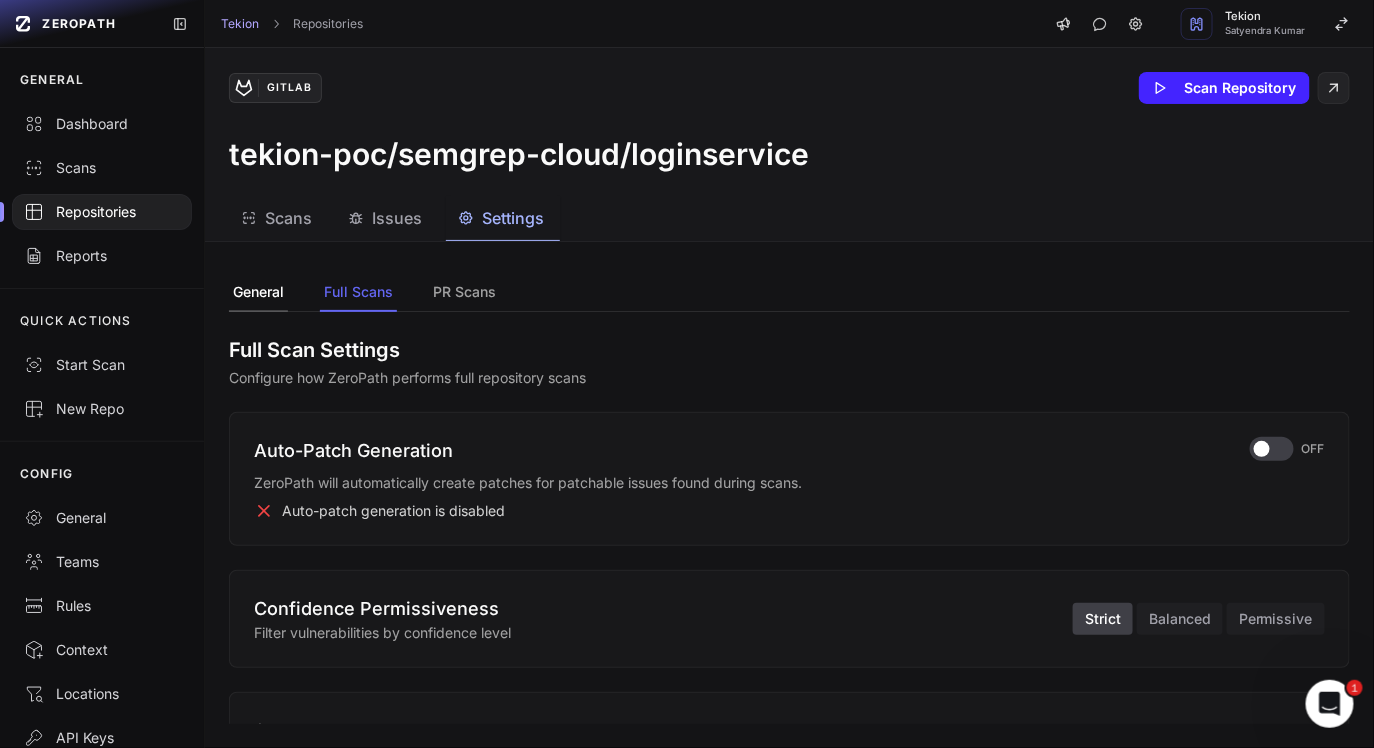 click on "General" at bounding box center (258, 293) 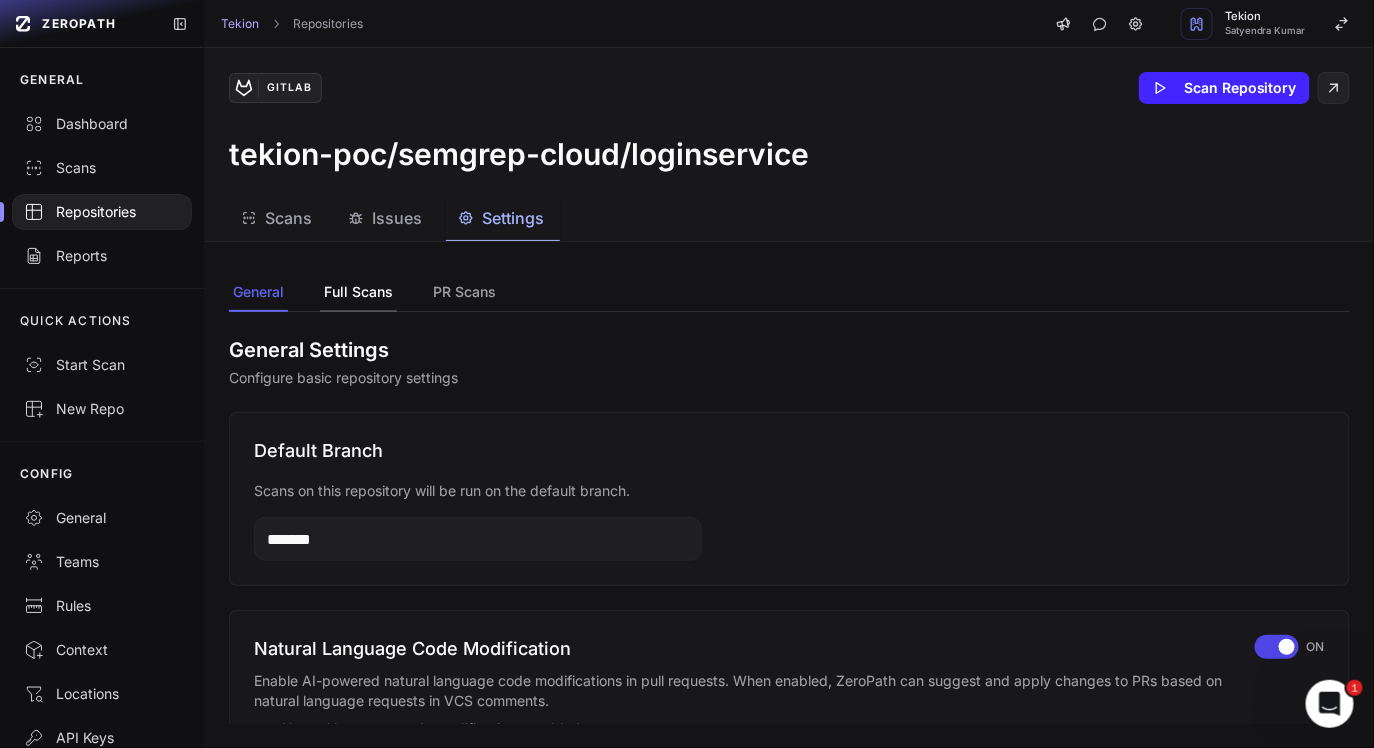 click on "Full Scans" 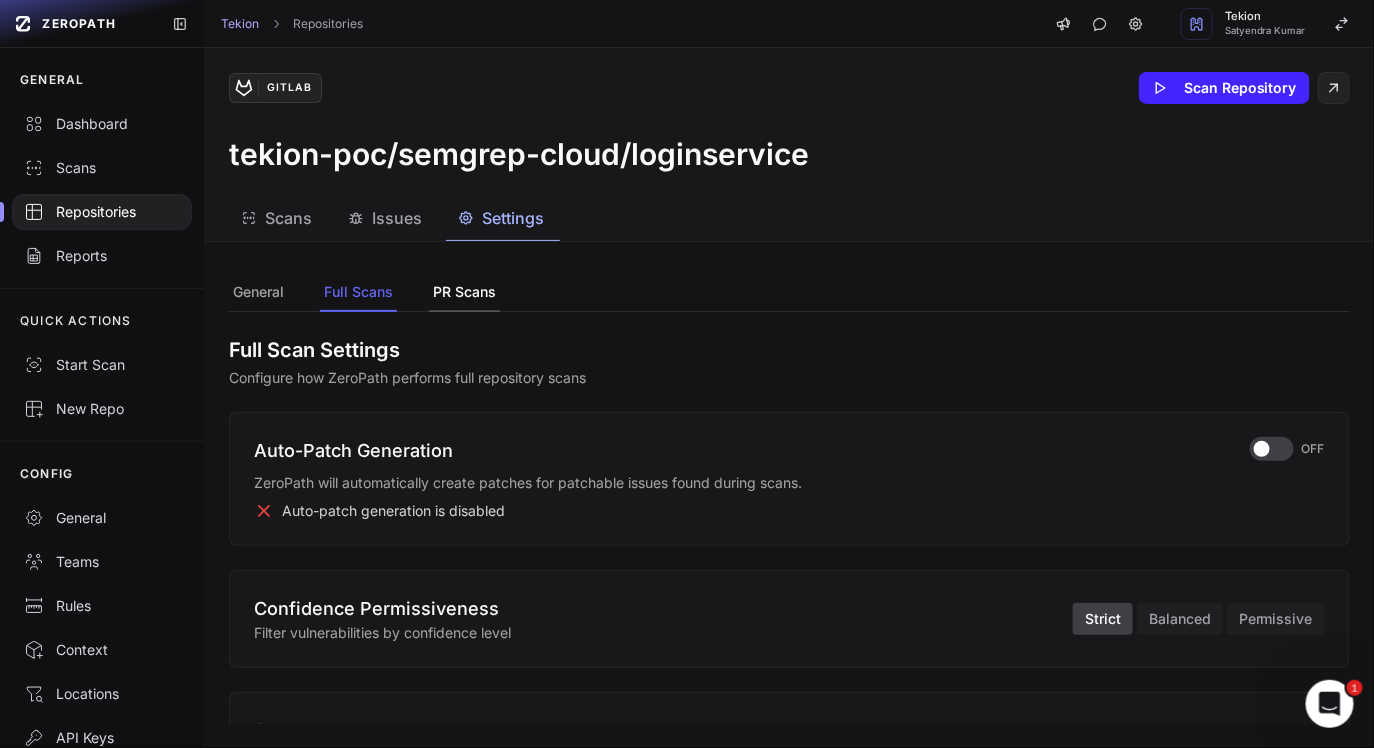 click on "PR Scans" 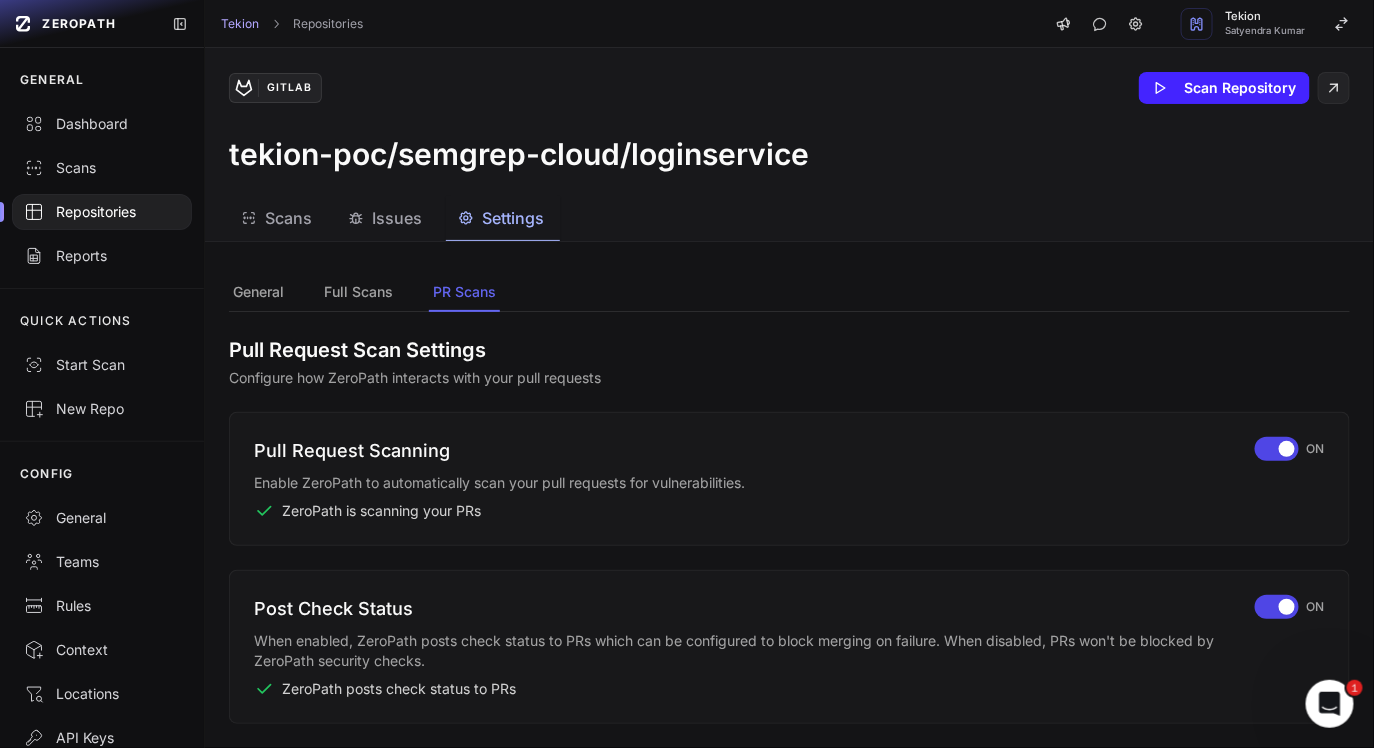 click on "General   Full Scans   PR Scans" at bounding box center [789, 293] 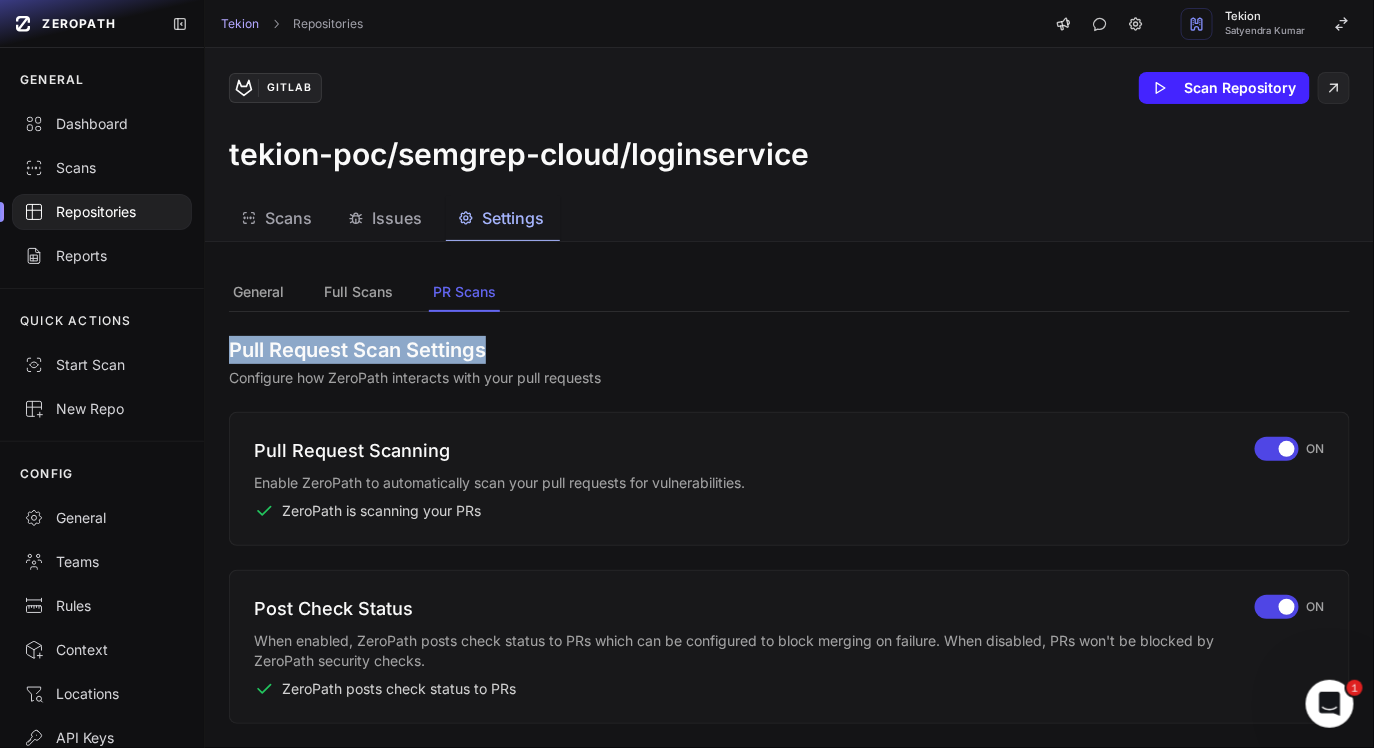 drag, startPoint x: 233, startPoint y: 354, endPoint x: 598, endPoint y: 353, distance: 365.00137 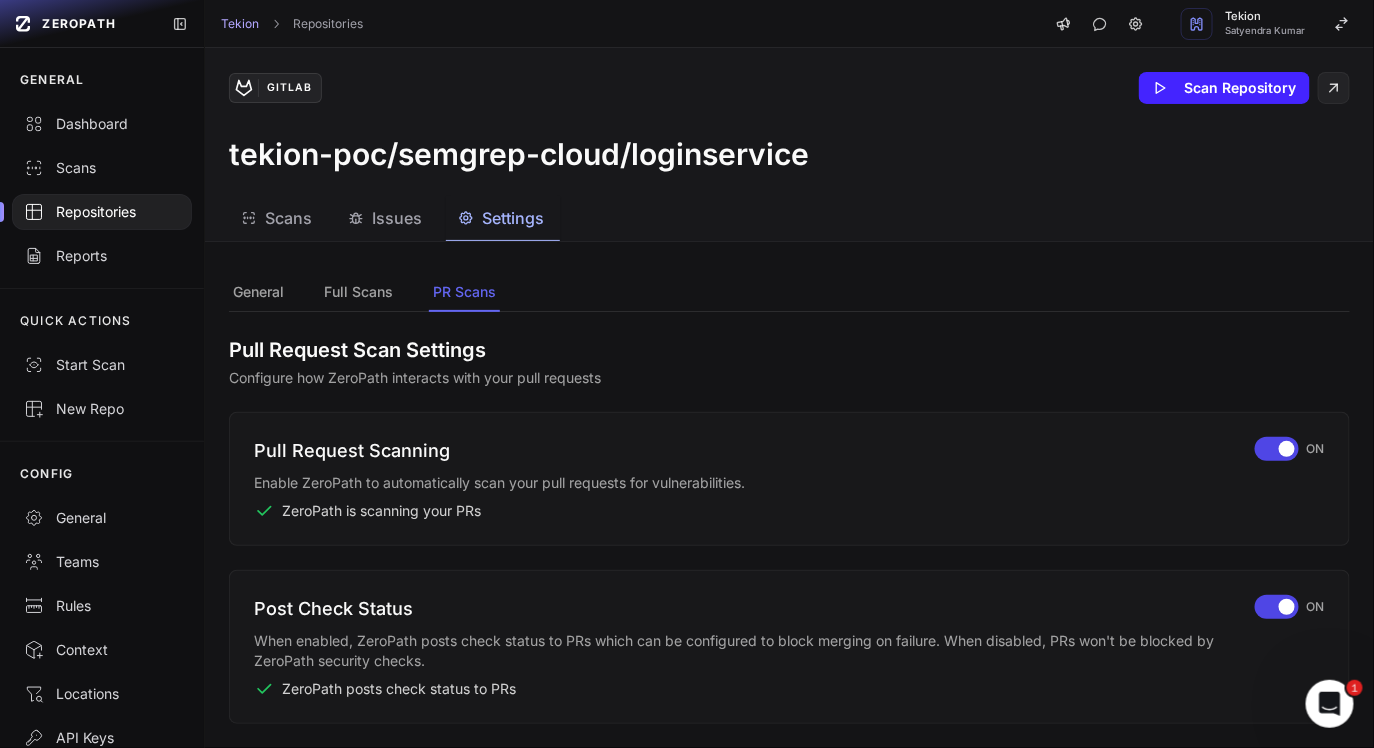 click on "Pull Request Scan Settings" at bounding box center [789, 350] 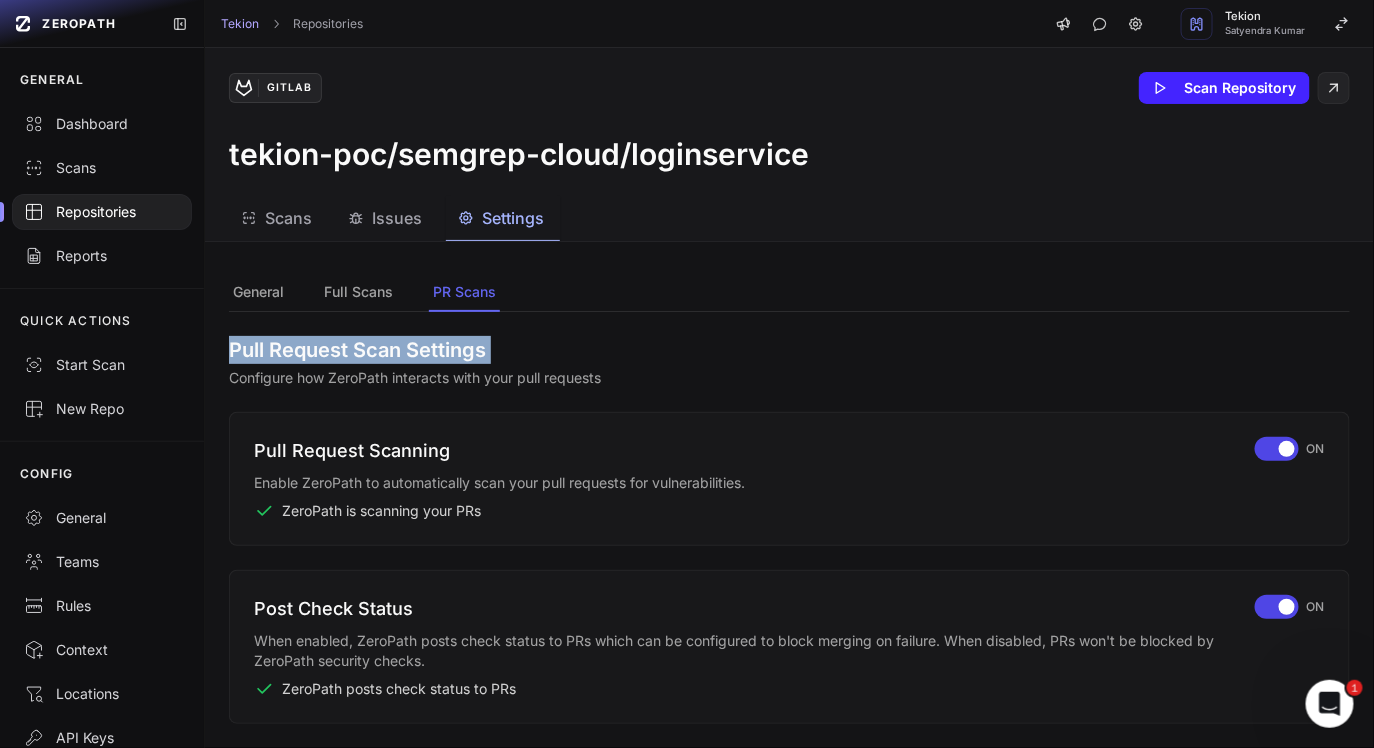 click on "Configure how ZeroPath interacts with your pull requests" at bounding box center [789, 378] 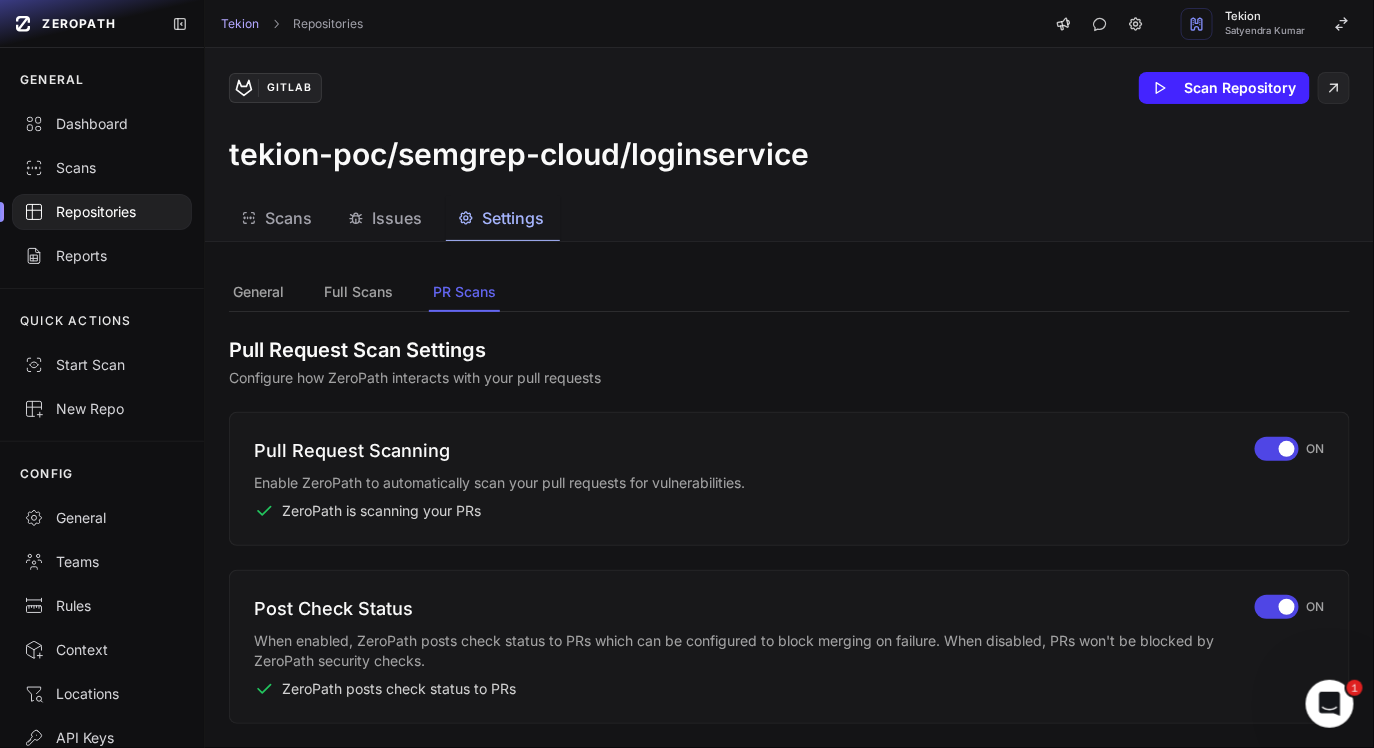 click on "Configure how ZeroPath interacts with your pull requests" at bounding box center (789, 378) 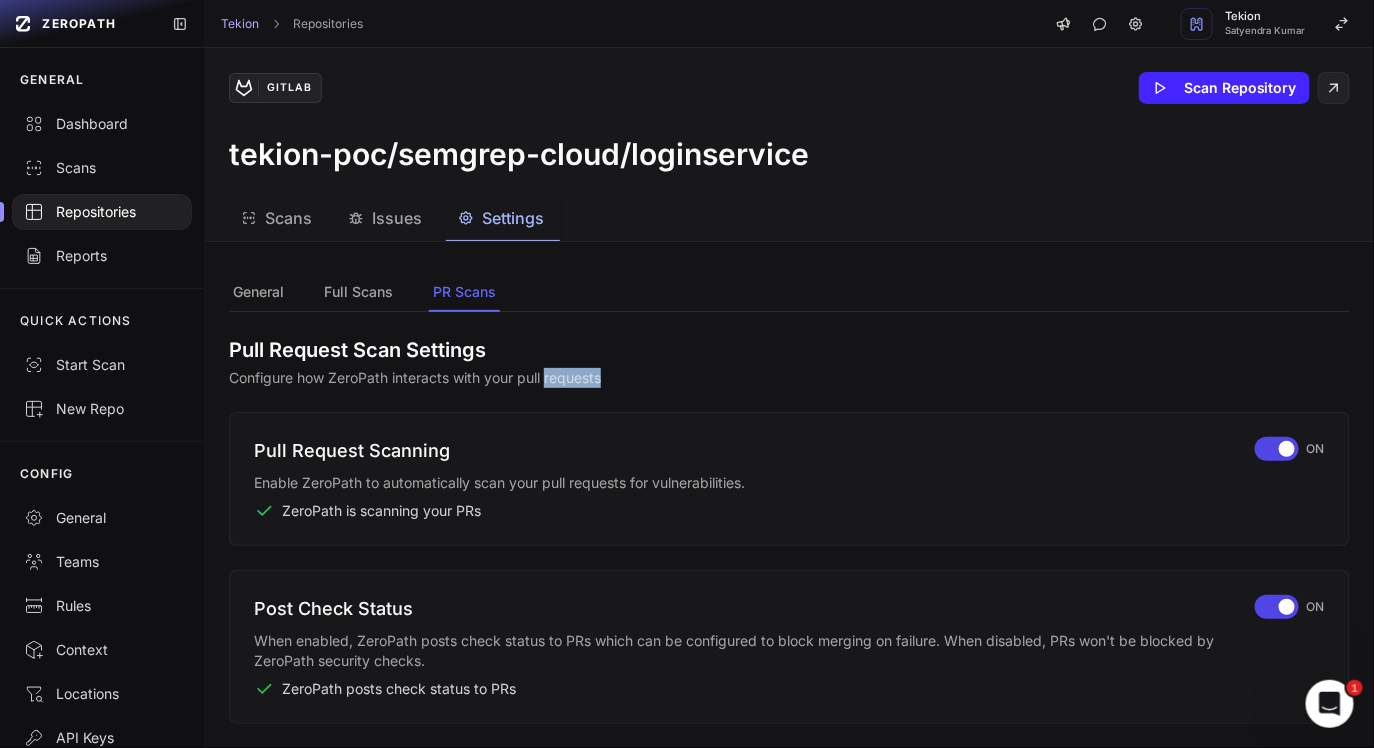 click on "Configure how ZeroPath interacts with your pull requests" at bounding box center [789, 378] 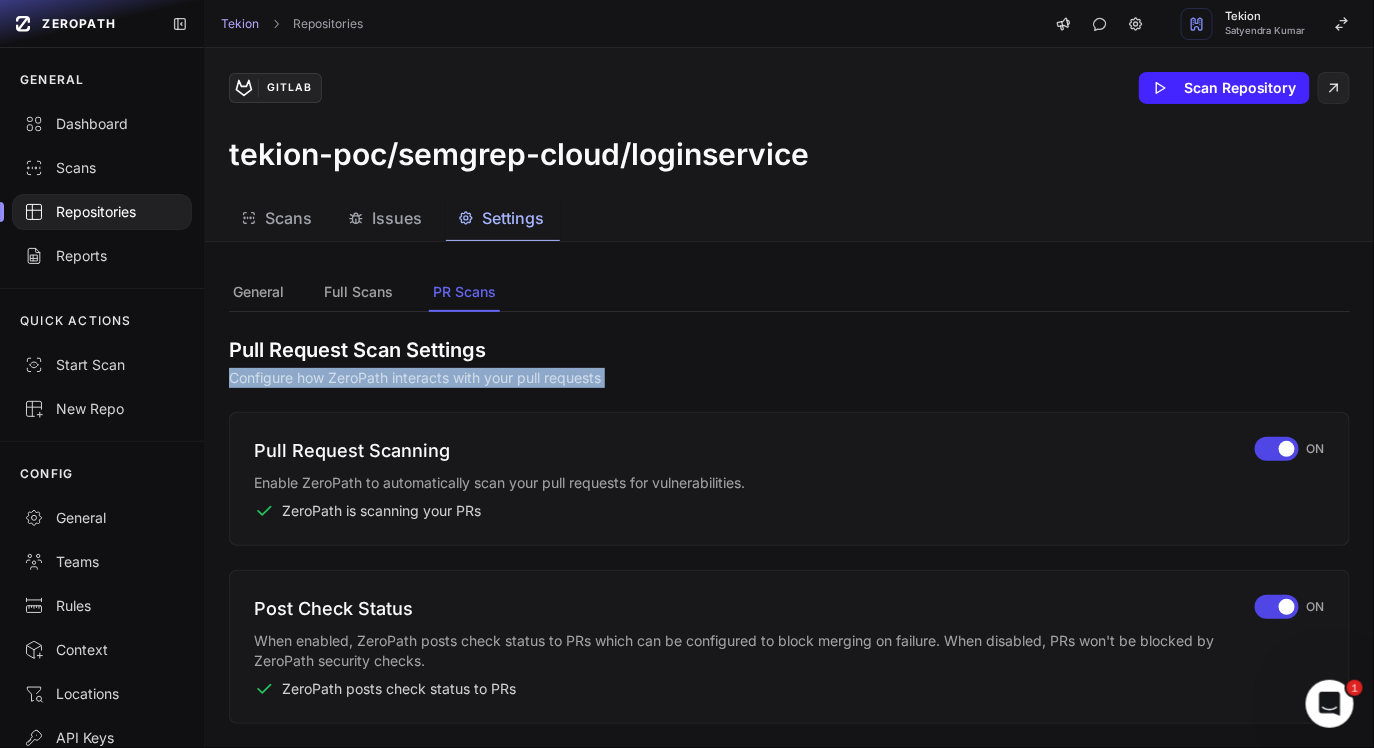 click on "Configure how ZeroPath interacts with your pull requests" at bounding box center [789, 378] 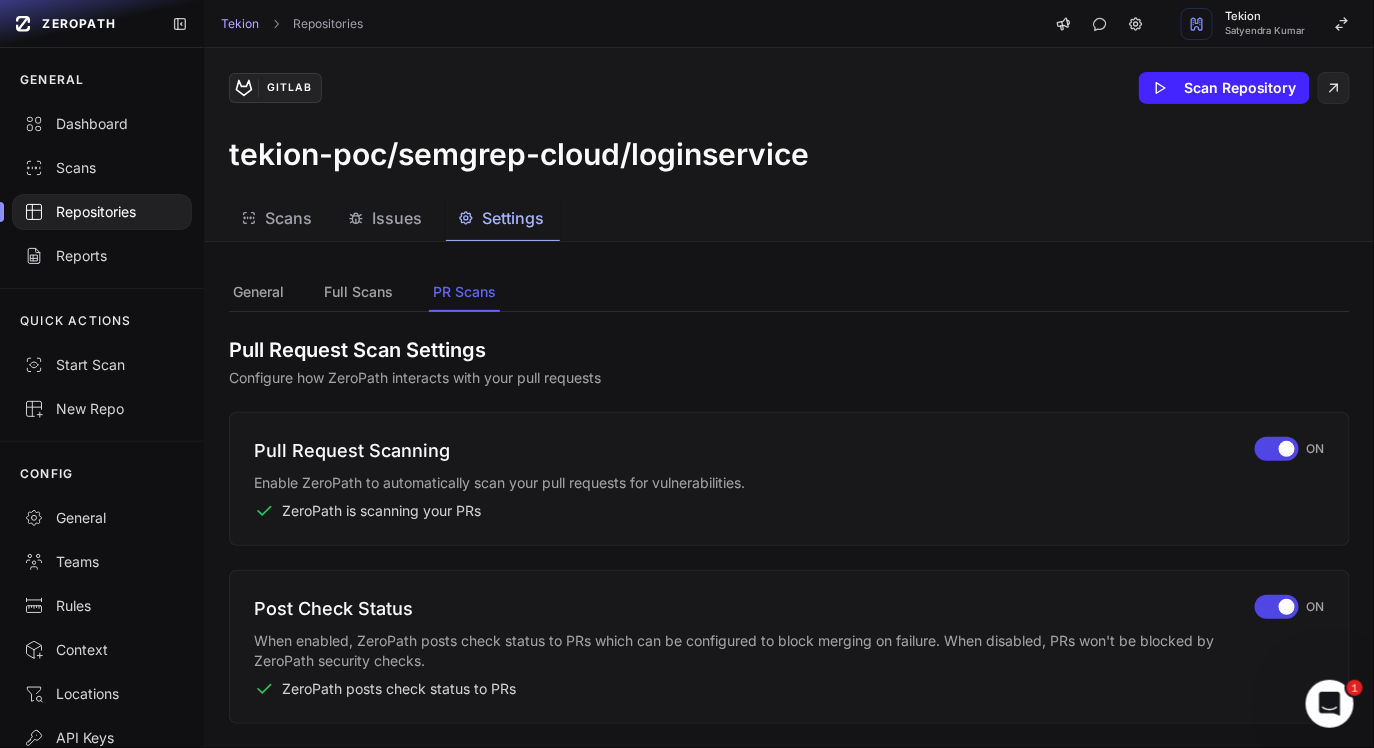 click on "Configure how ZeroPath interacts with your pull requests" at bounding box center (789, 378) 